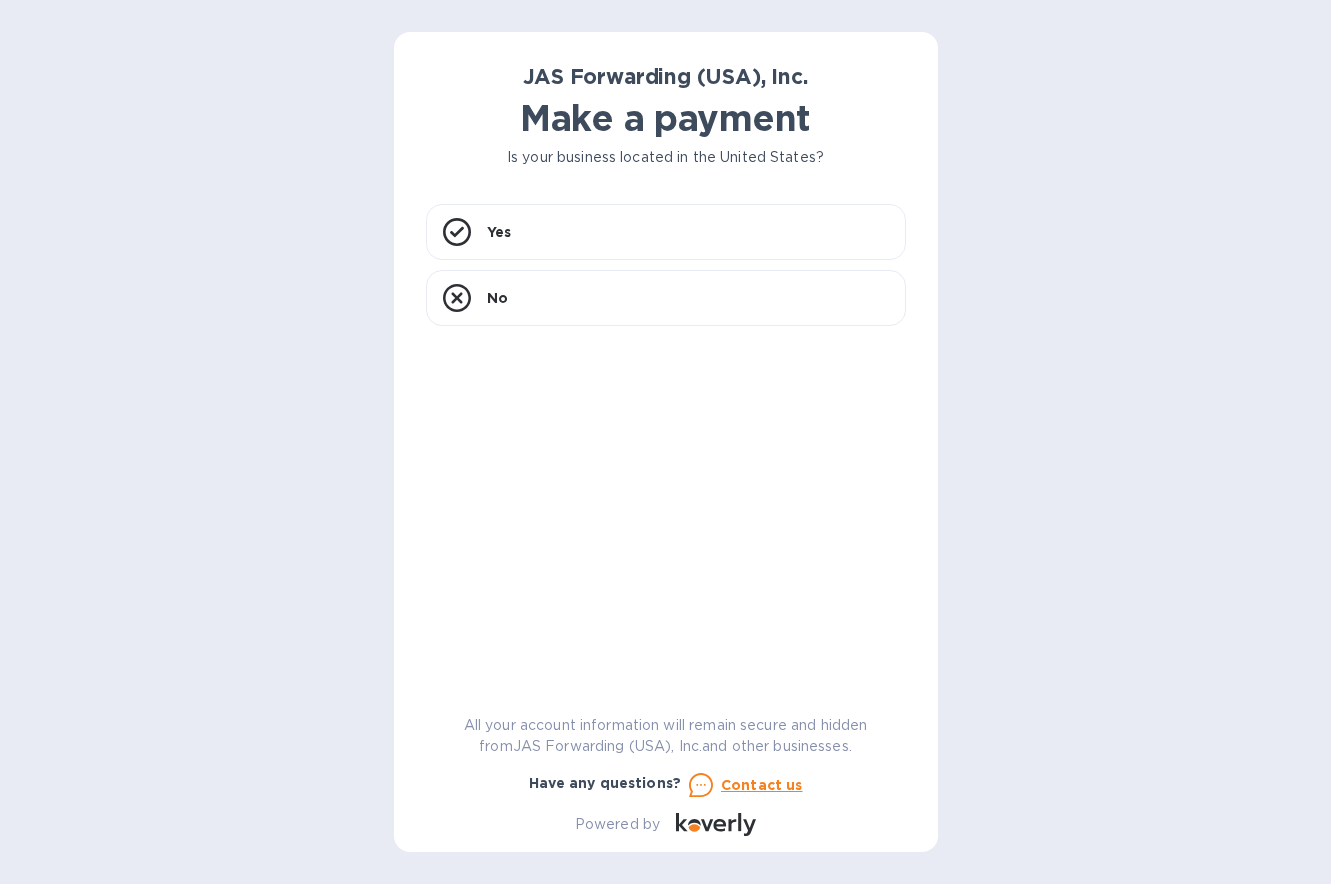scroll, scrollTop: 0, scrollLeft: 0, axis: both 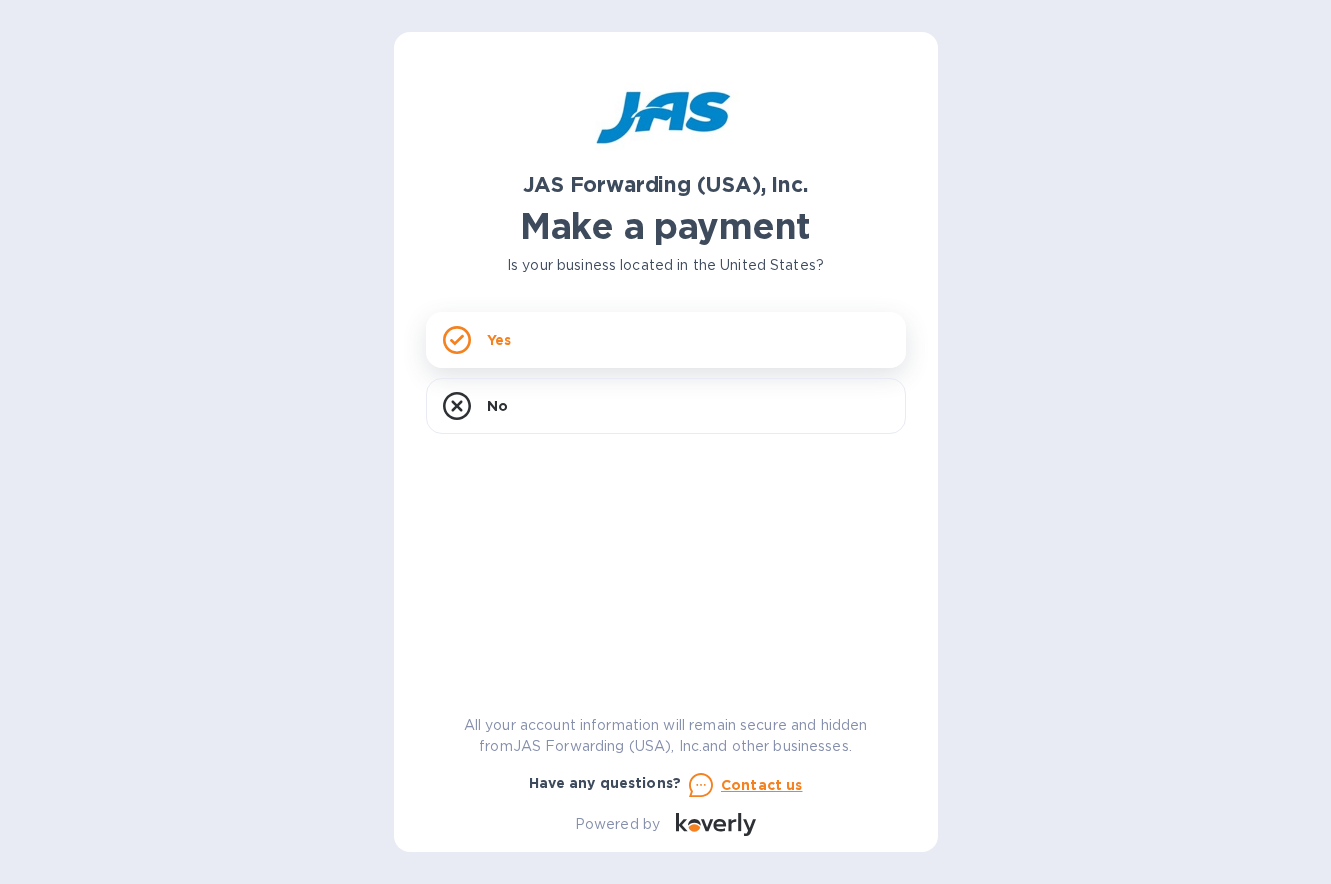 click on "Yes" at bounding box center [666, 340] 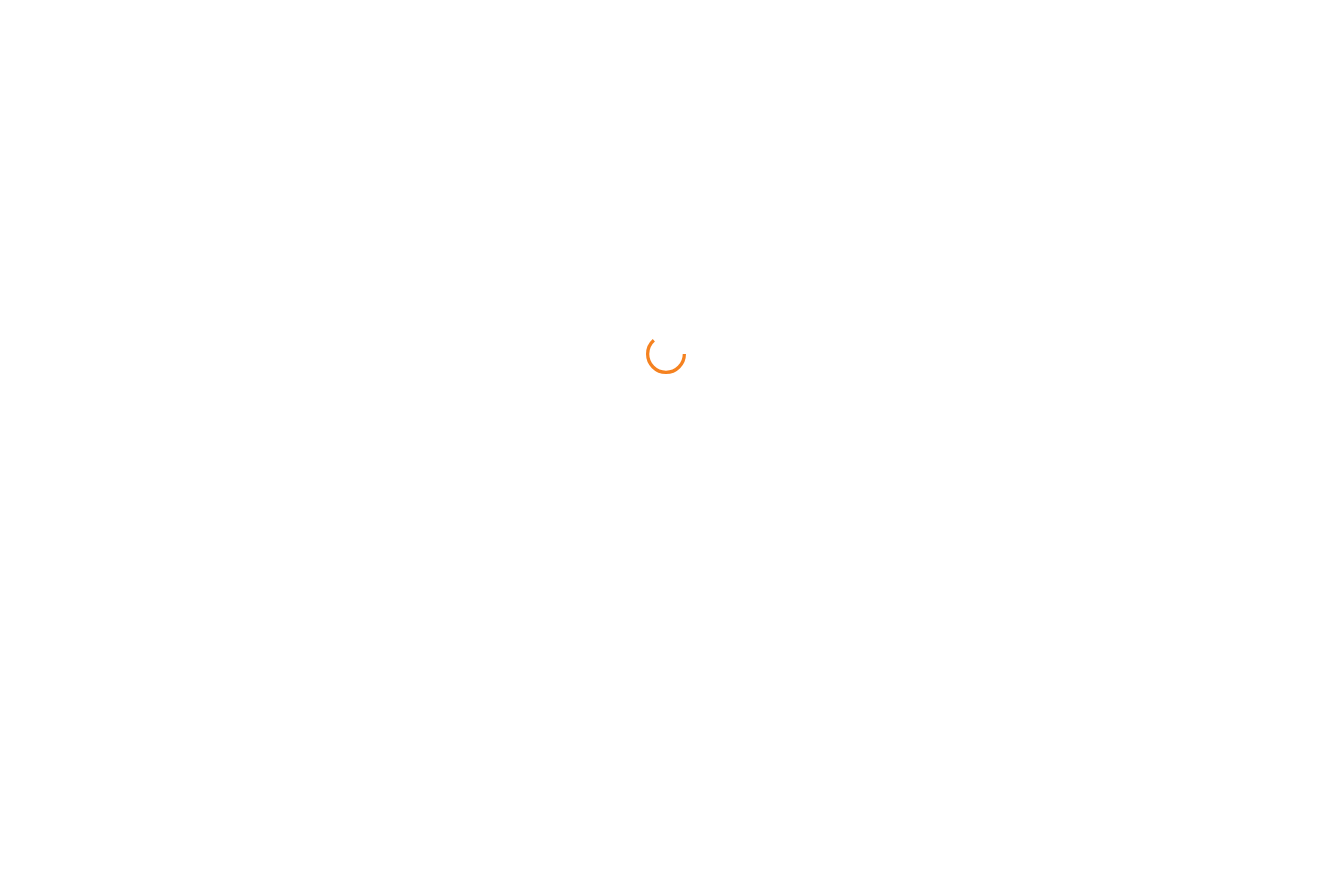 scroll, scrollTop: 0, scrollLeft: 0, axis: both 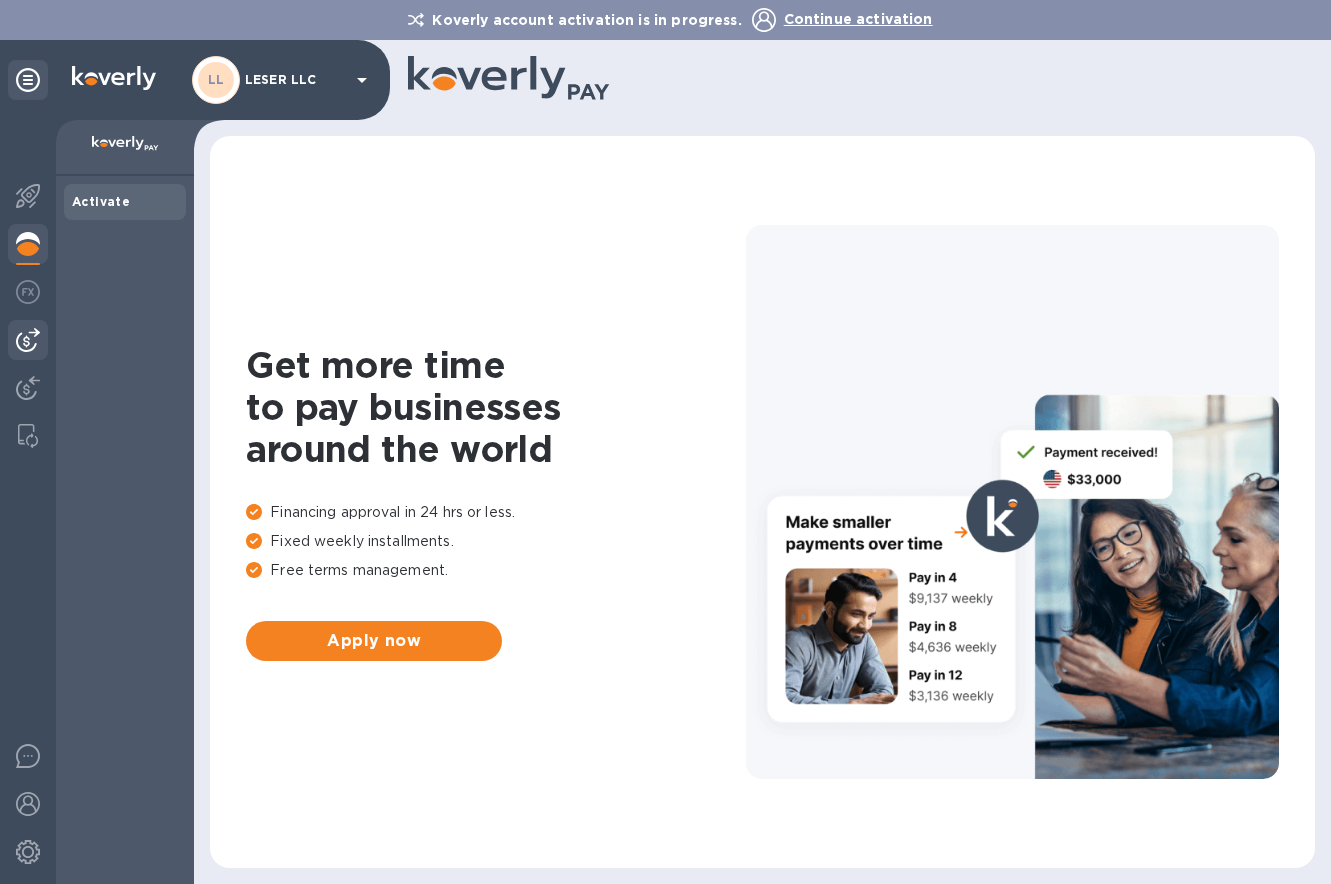 click at bounding box center (28, 340) 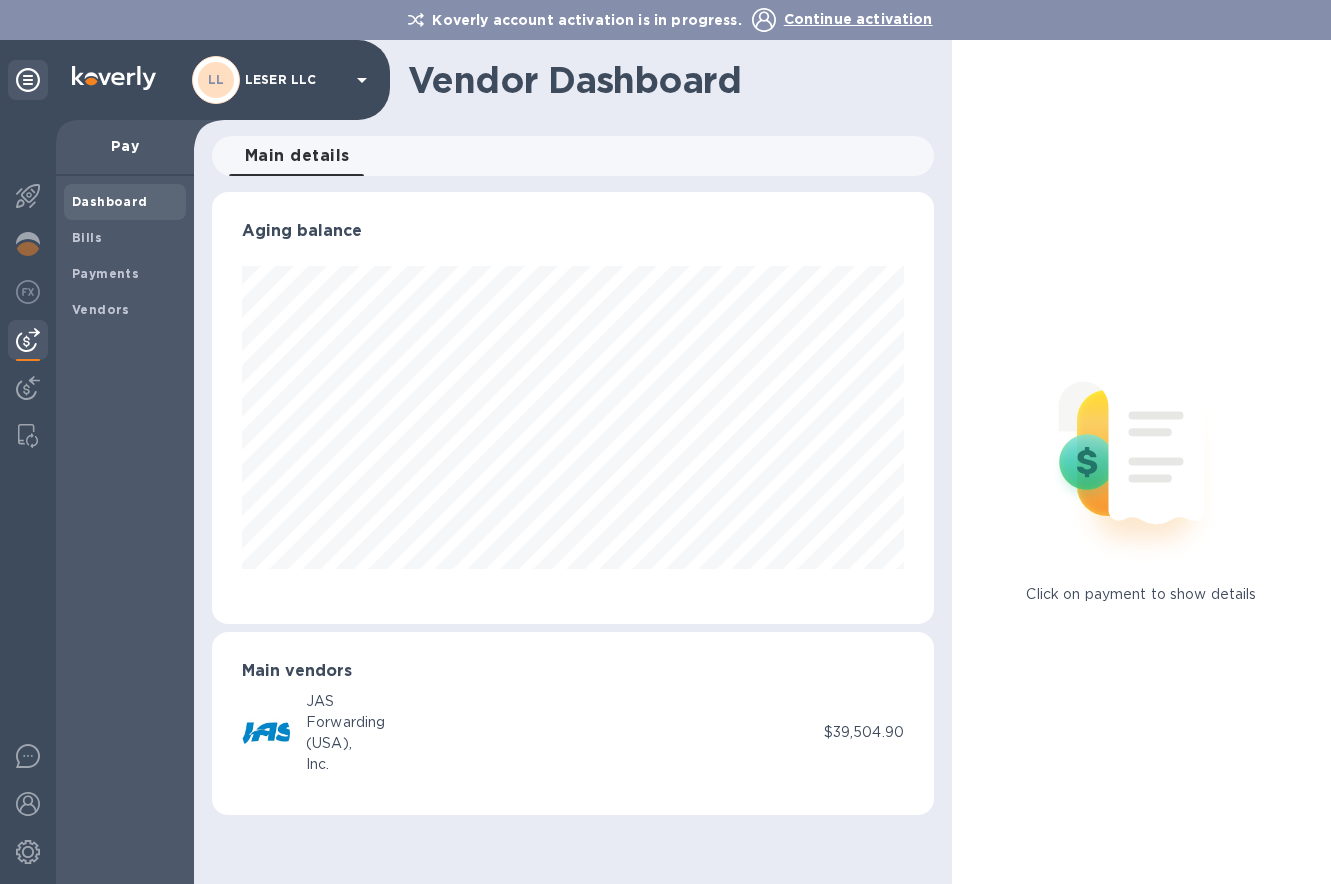scroll, scrollTop: 999568, scrollLeft: 999278, axis: both 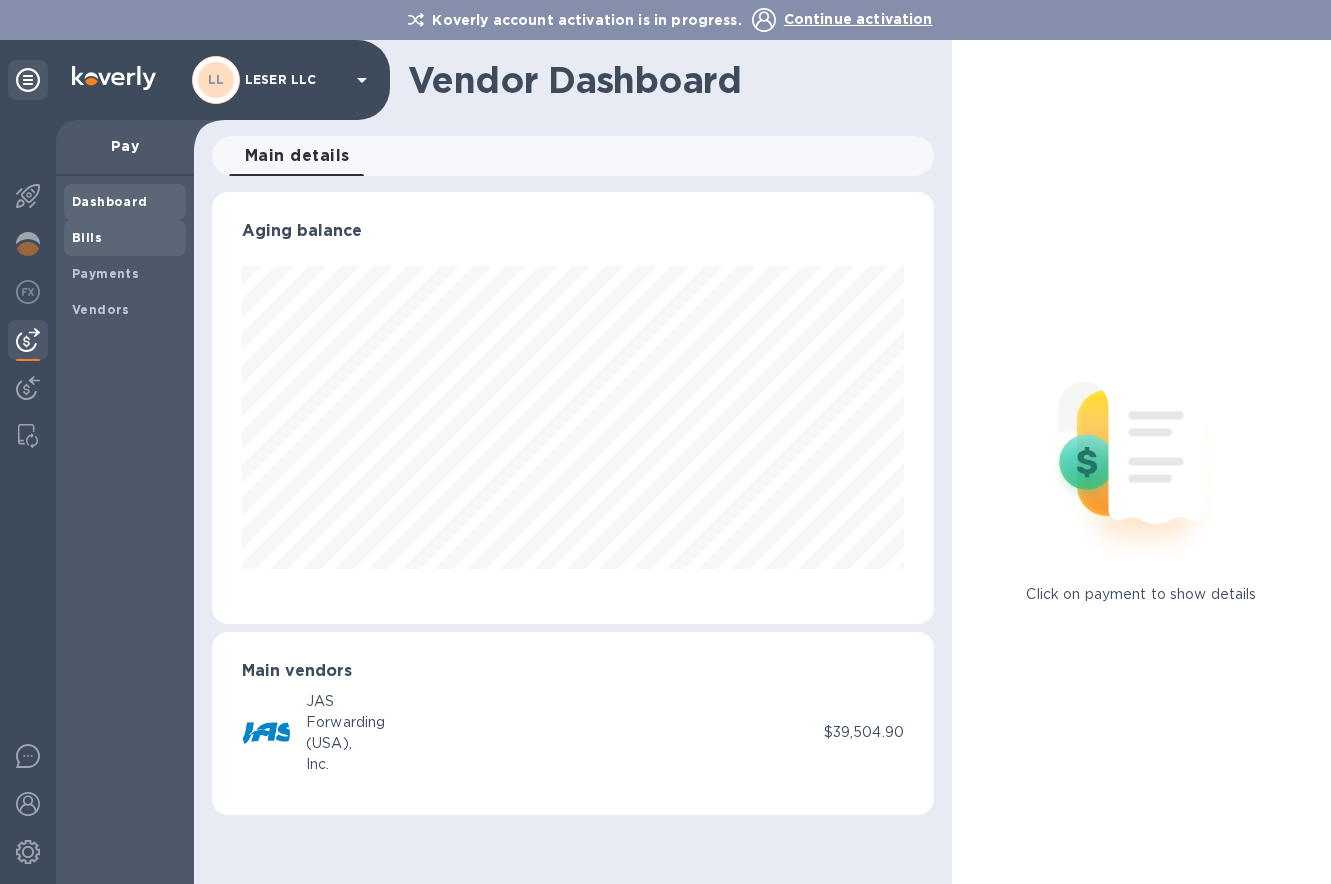 click on "Bills" at bounding box center (87, 237) 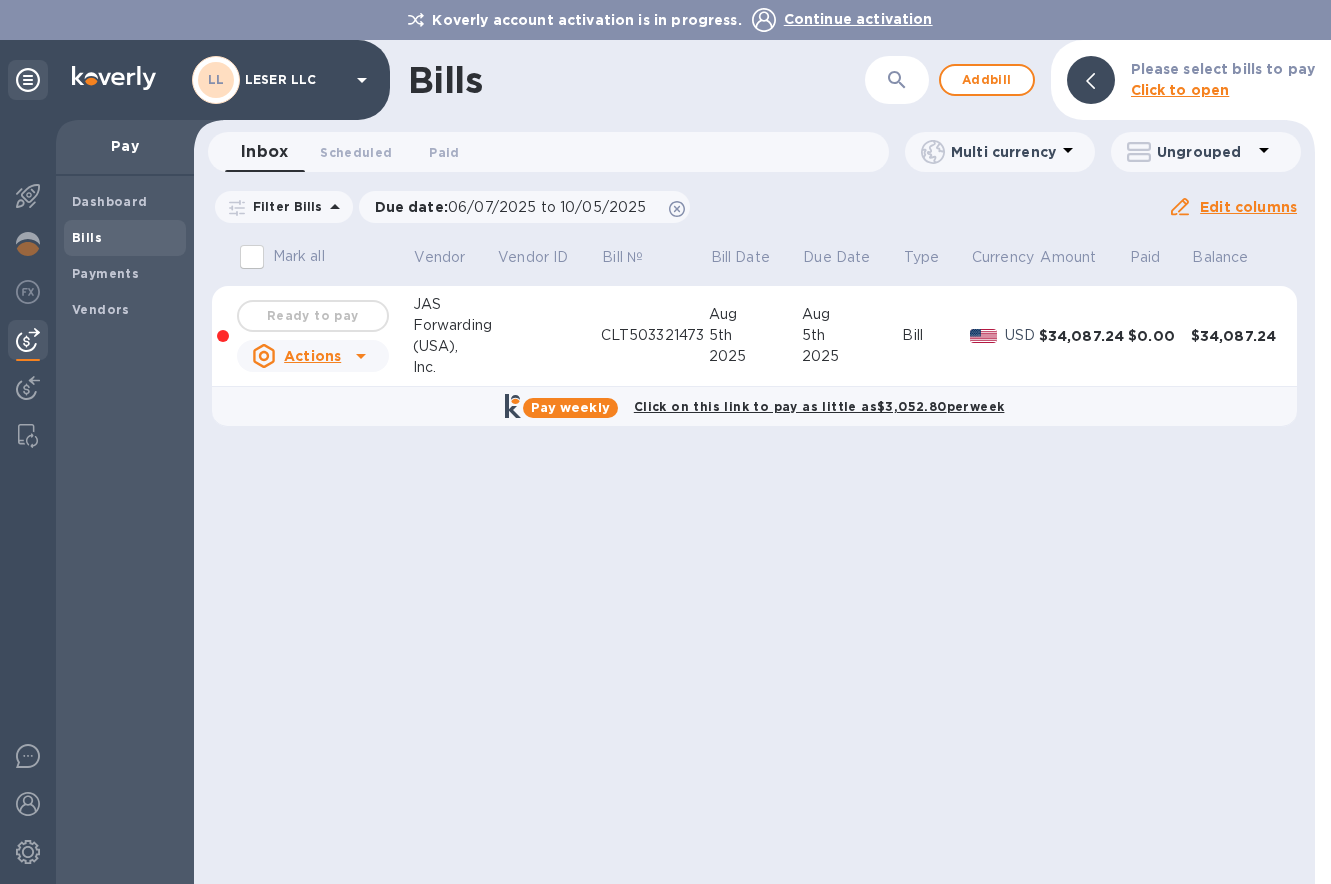 click on "Ready to pay" at bounding box center (313, 316) 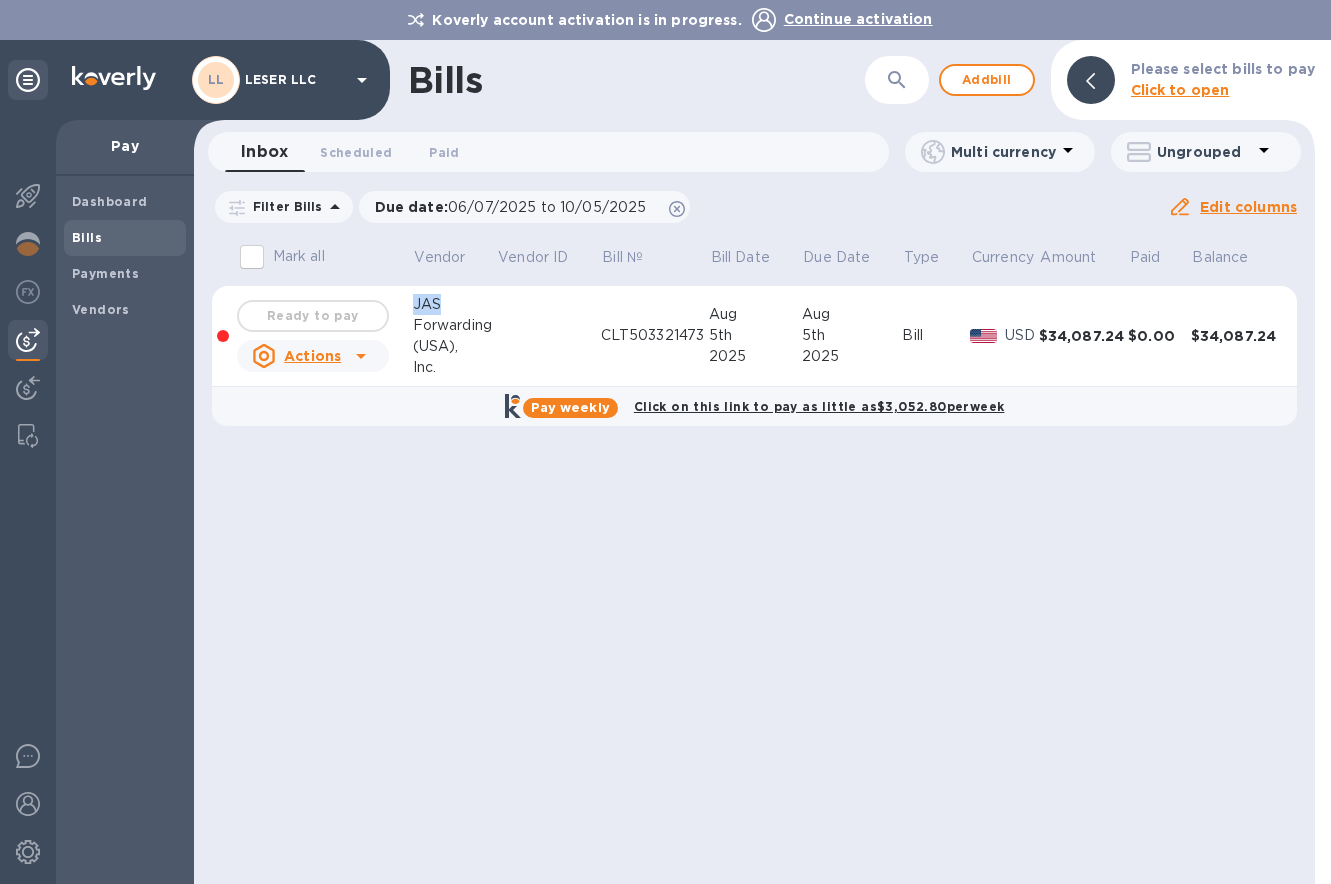 click on "Ready to pay" at bounding box center (313, 316) 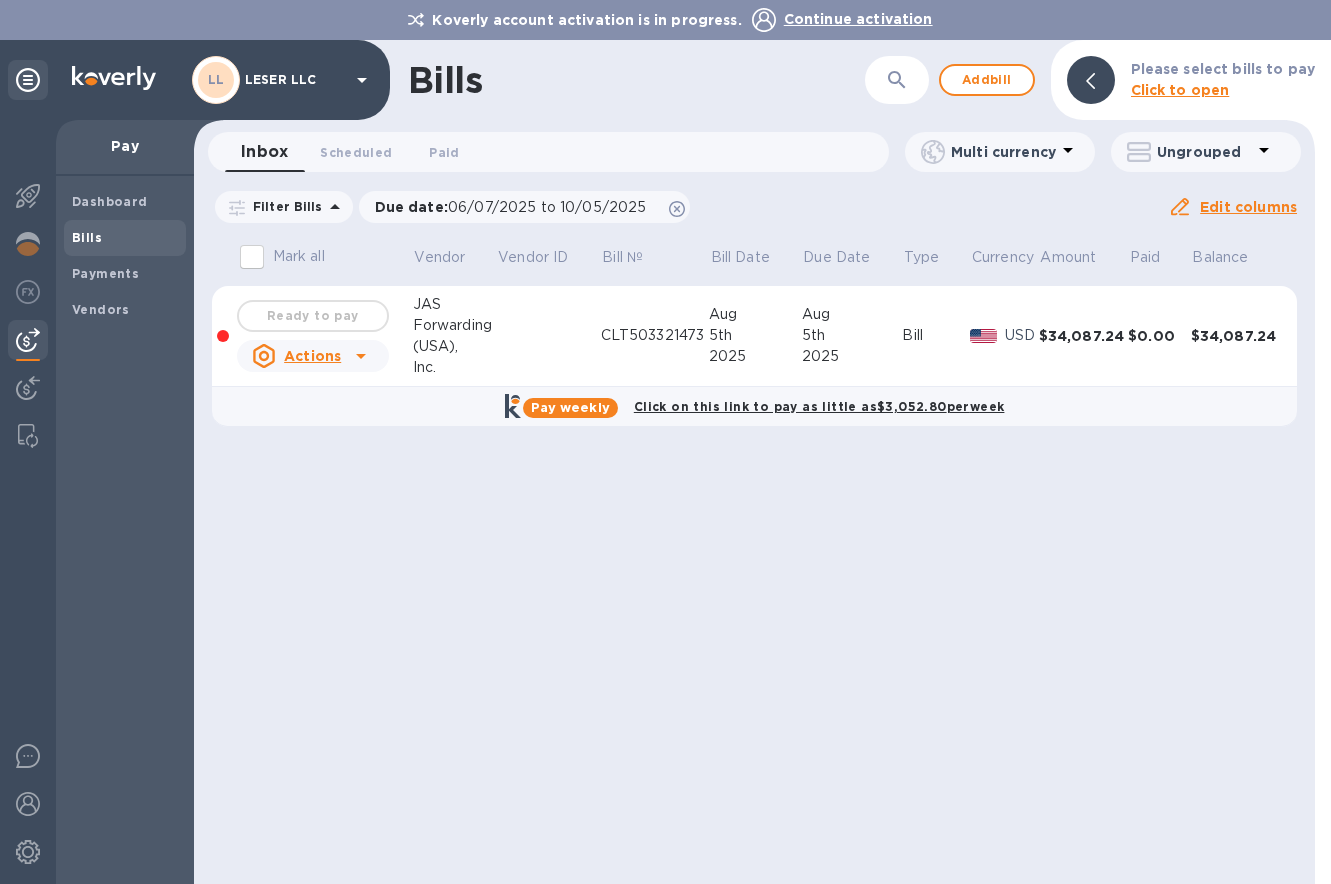click on "Ready to pay" at bounding box center (313, 316) 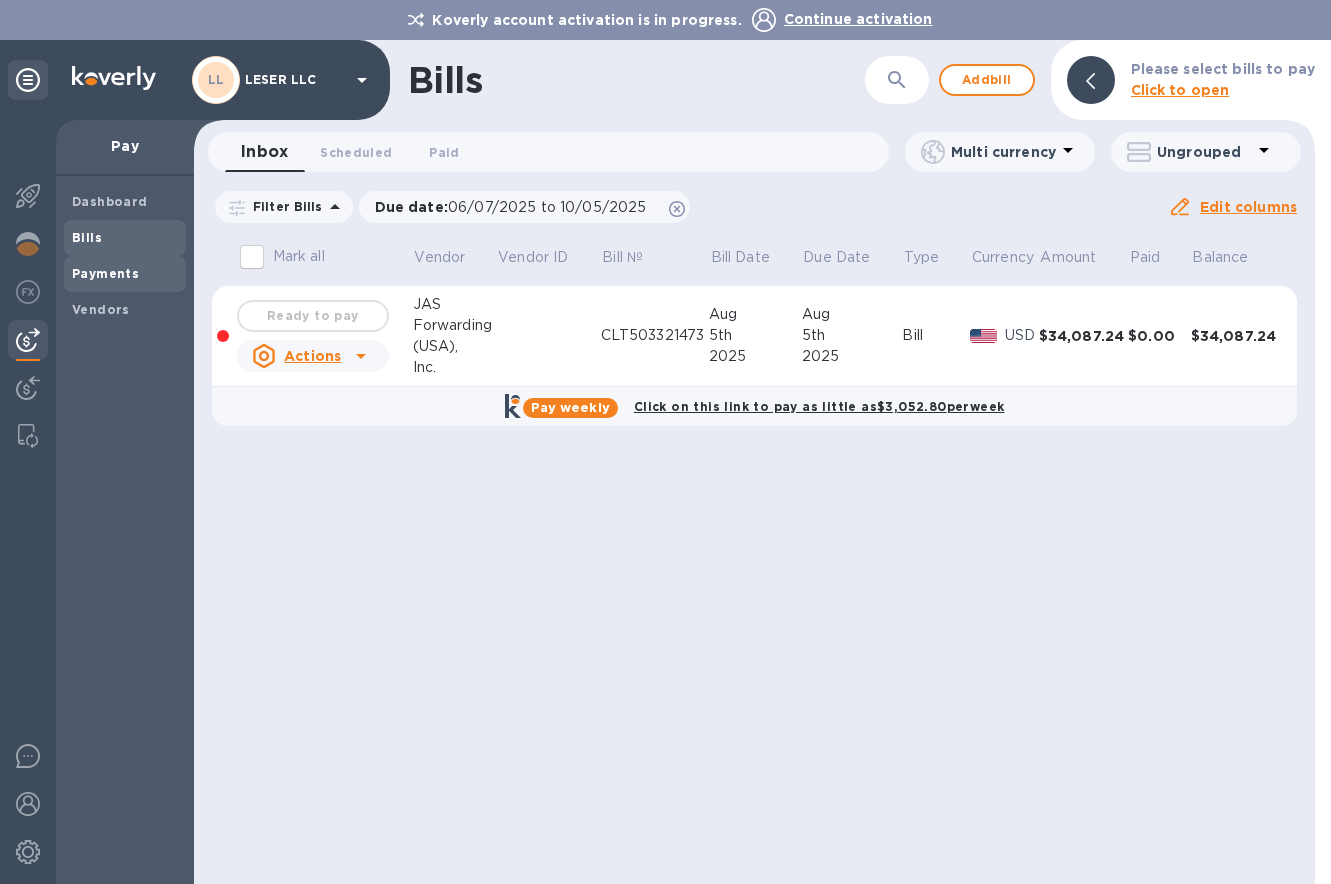 click on "Payments" at bounding box center [105, 274] 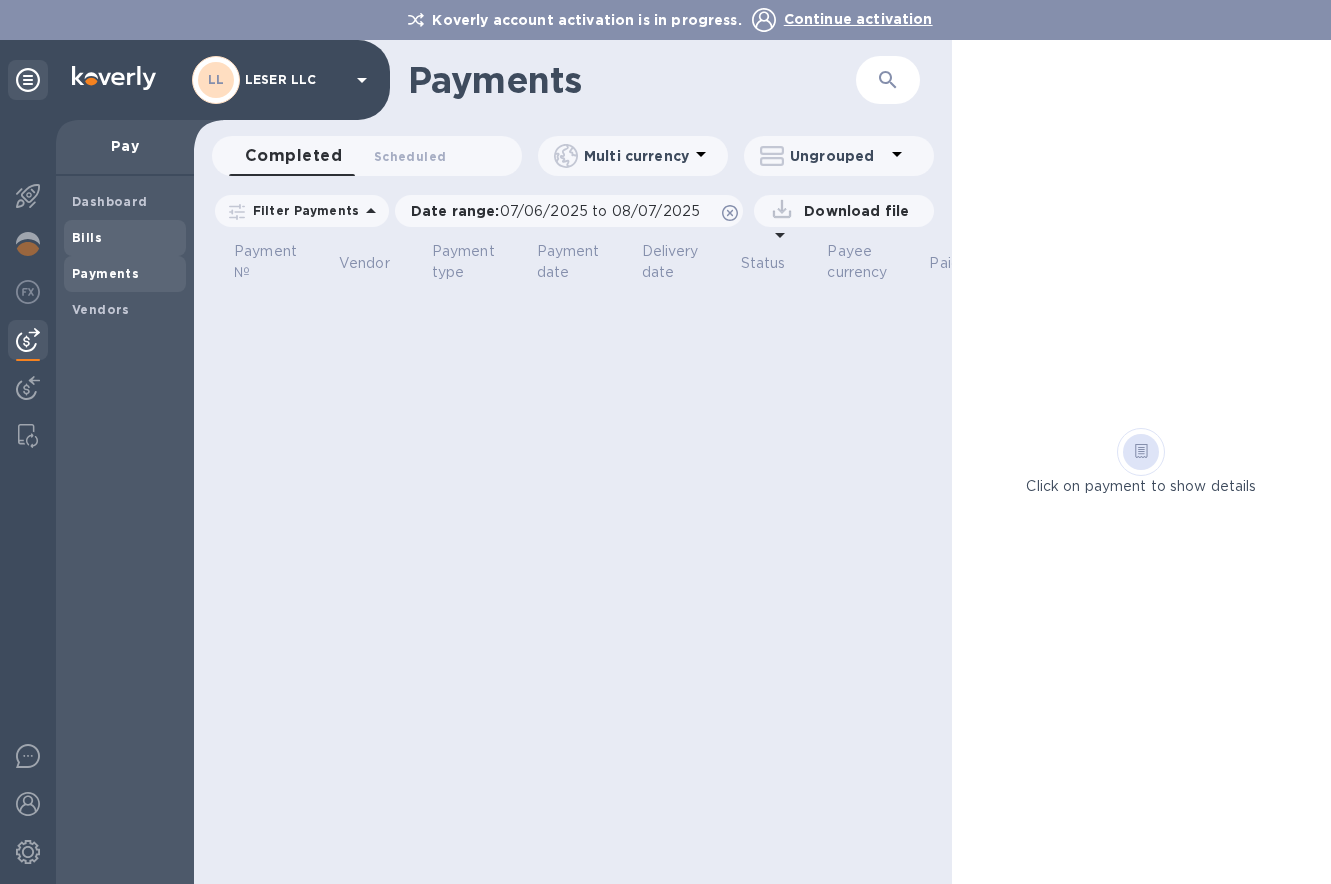 click on "Bills" at bounding box center [87, 237] 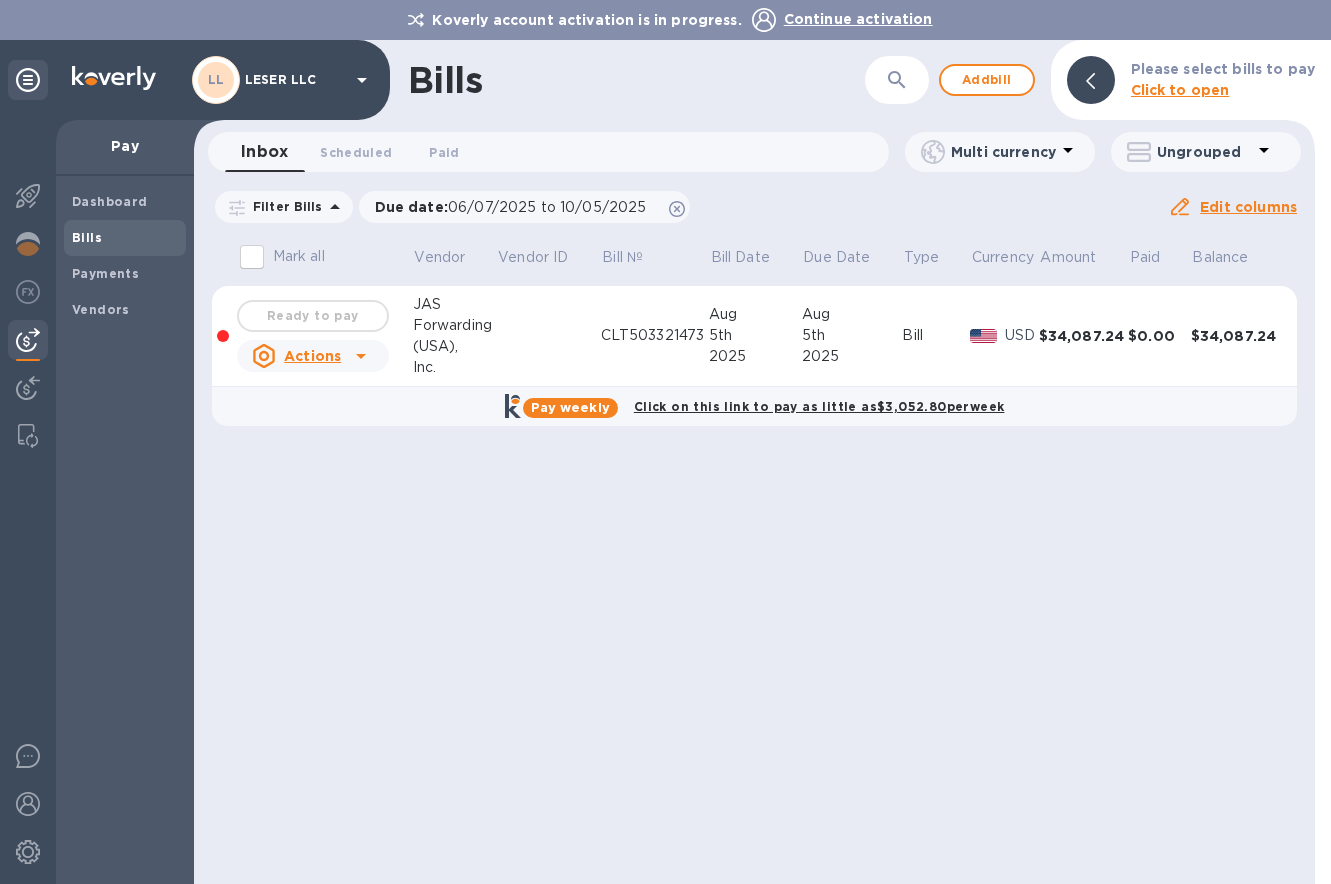 click on "LL LESER LLC" at bounding box center [283, 80] 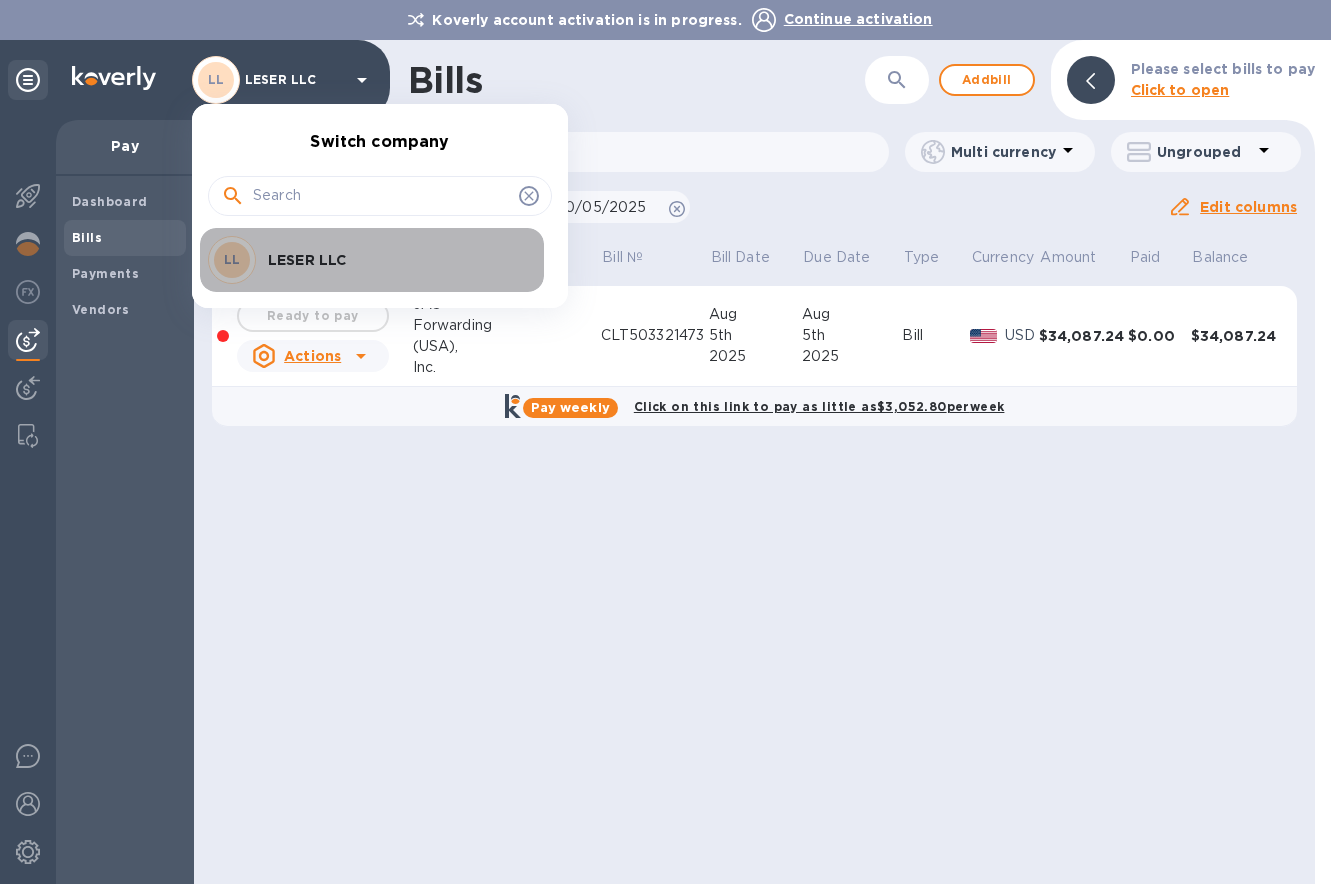 click on "LESER LLC" at bounding box center (394, 260) 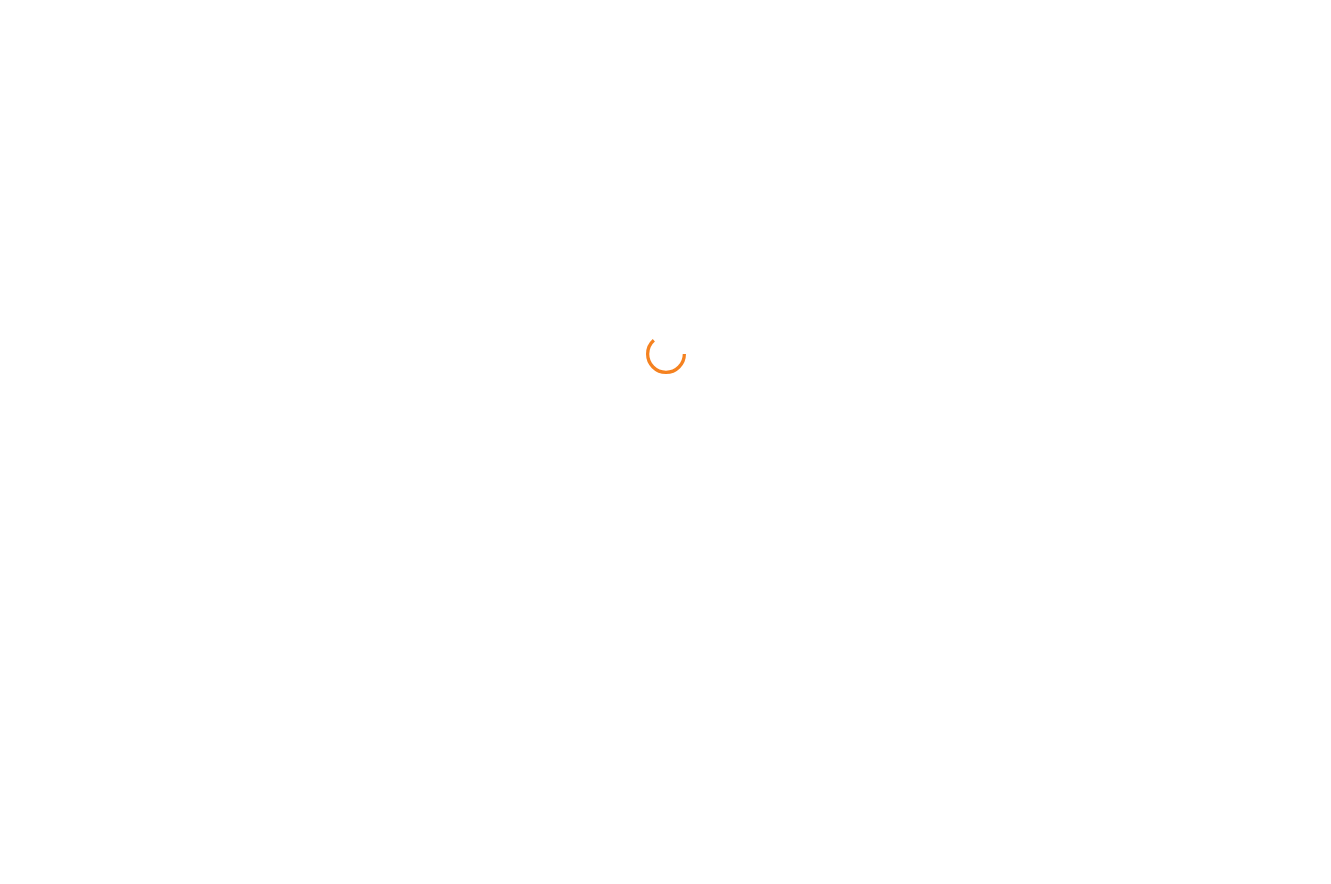 scroll, scrollTop: 0, scrollLeft: 0, axis: both 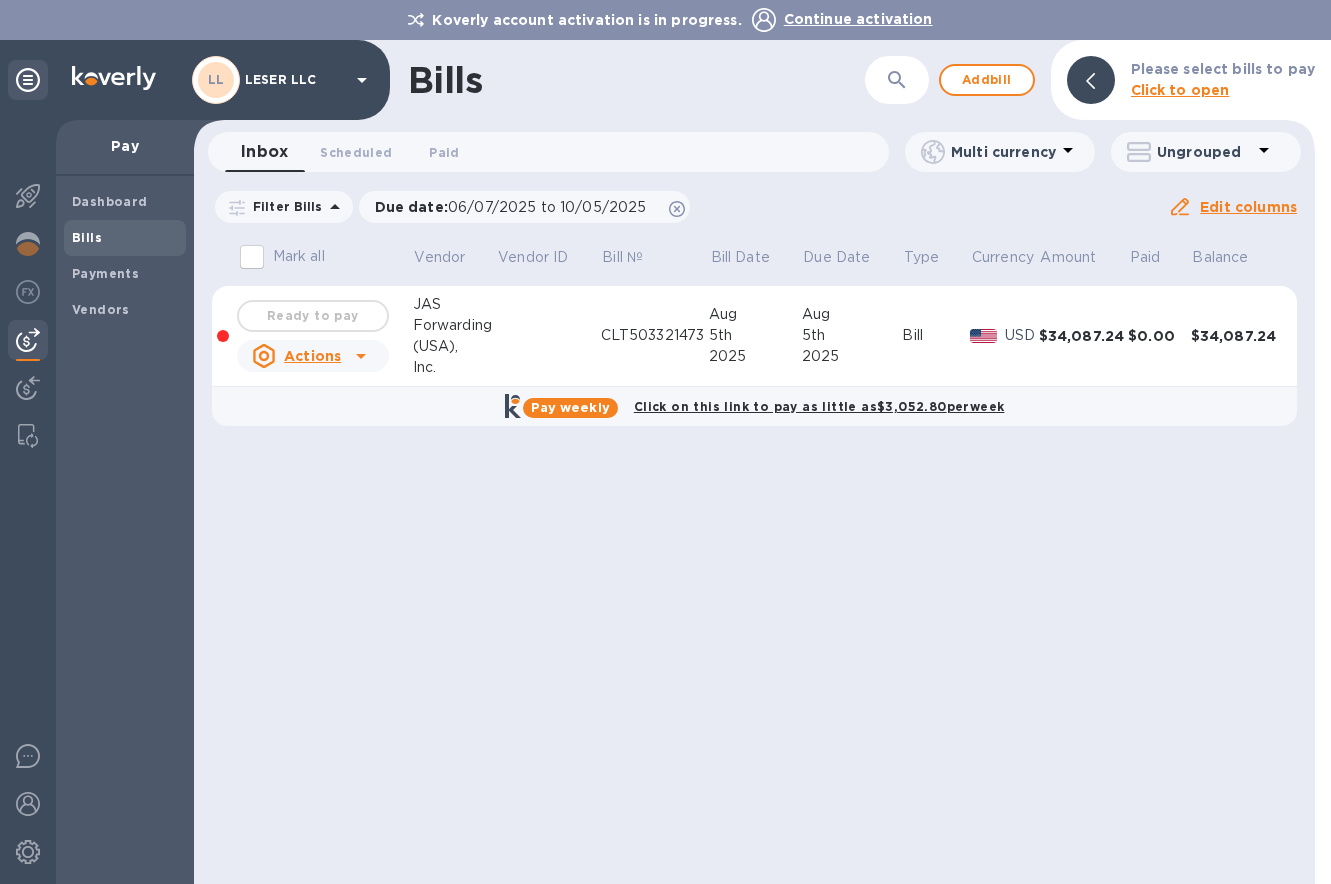 click on "Ready to pay" at bounding box center [313, 316] 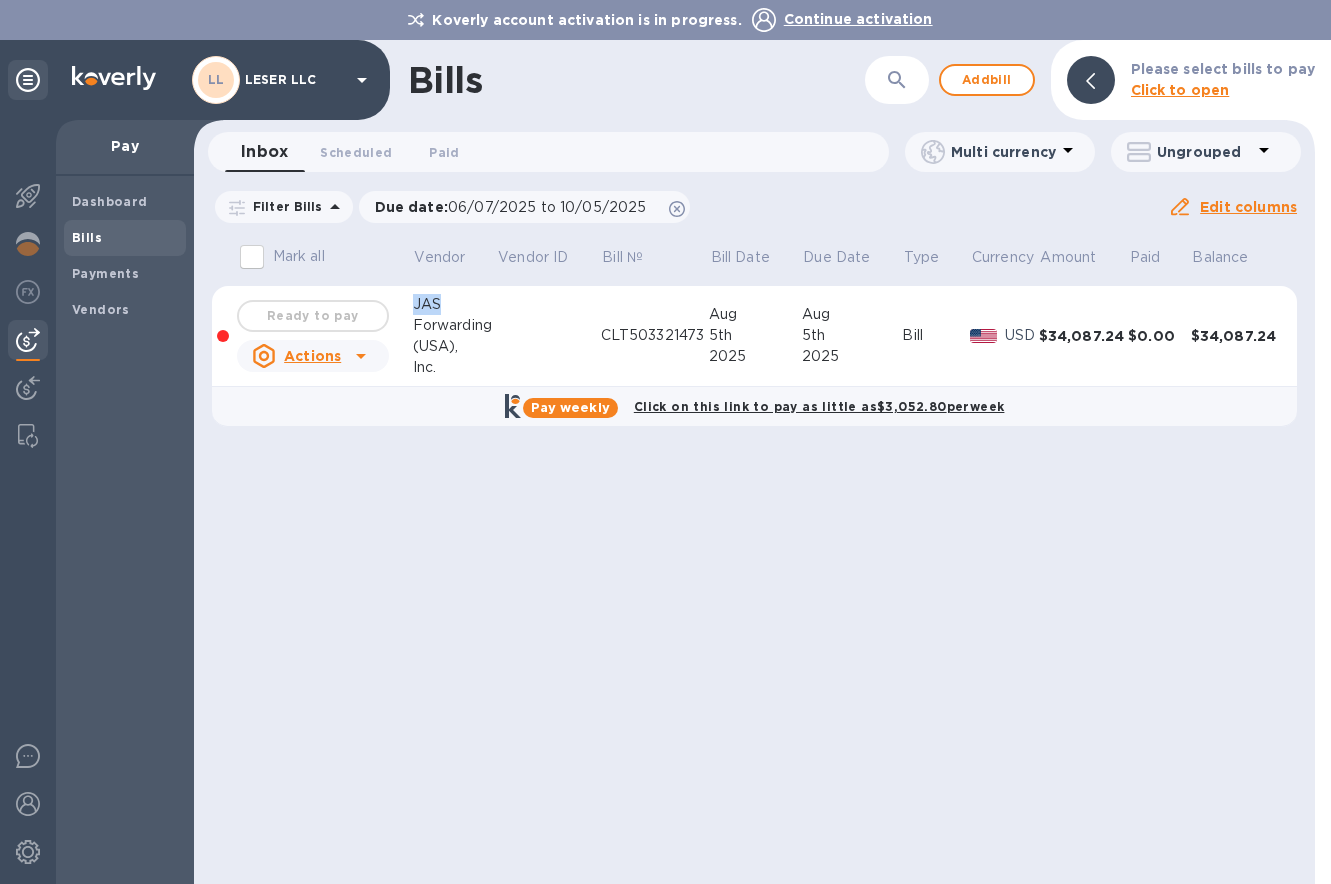 click on "Ready to pay" at bounding box center (313, 316) 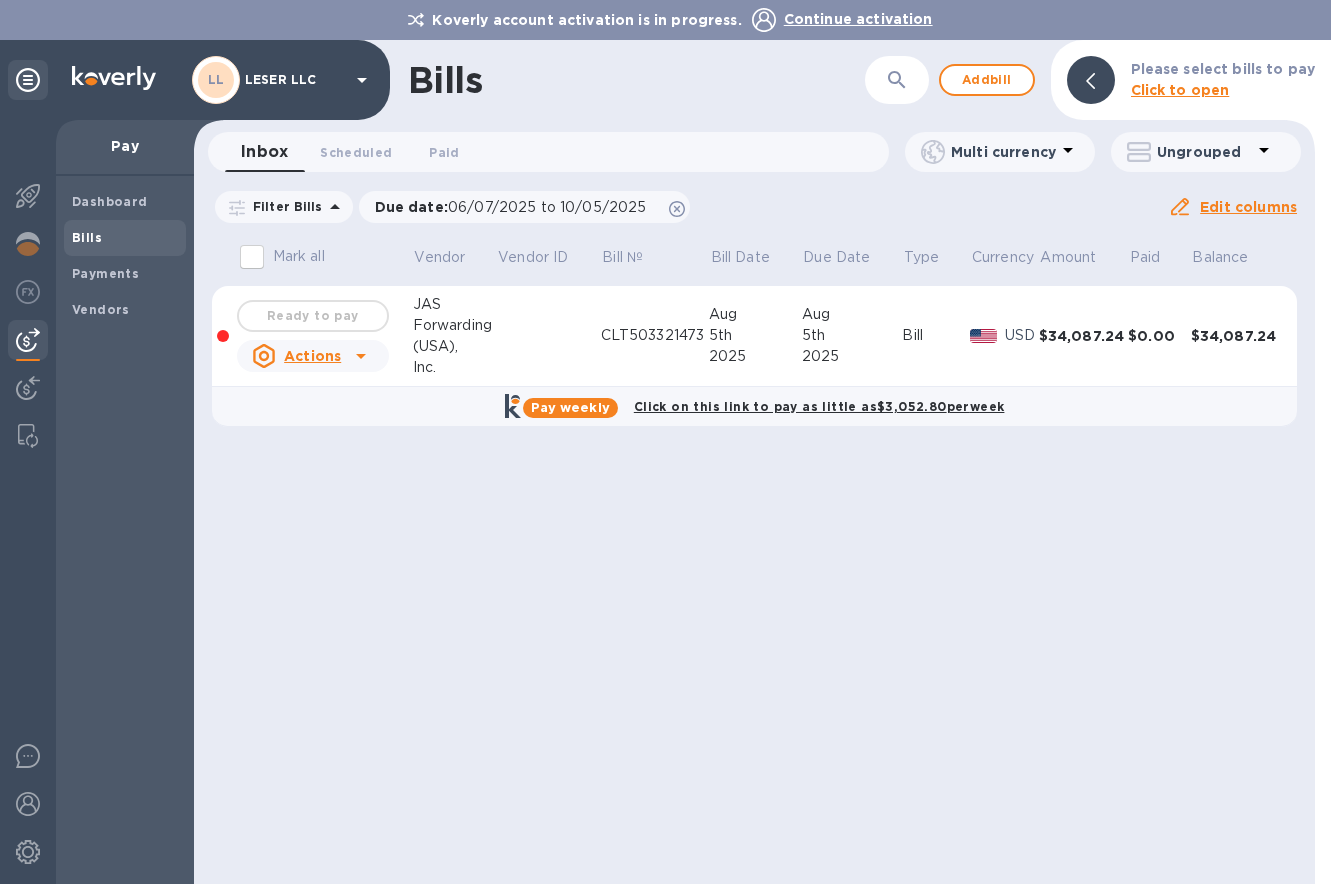 click on "Bills ​ Add   bill Please select bills to pay Click to open" at bounding box center (754, 80) 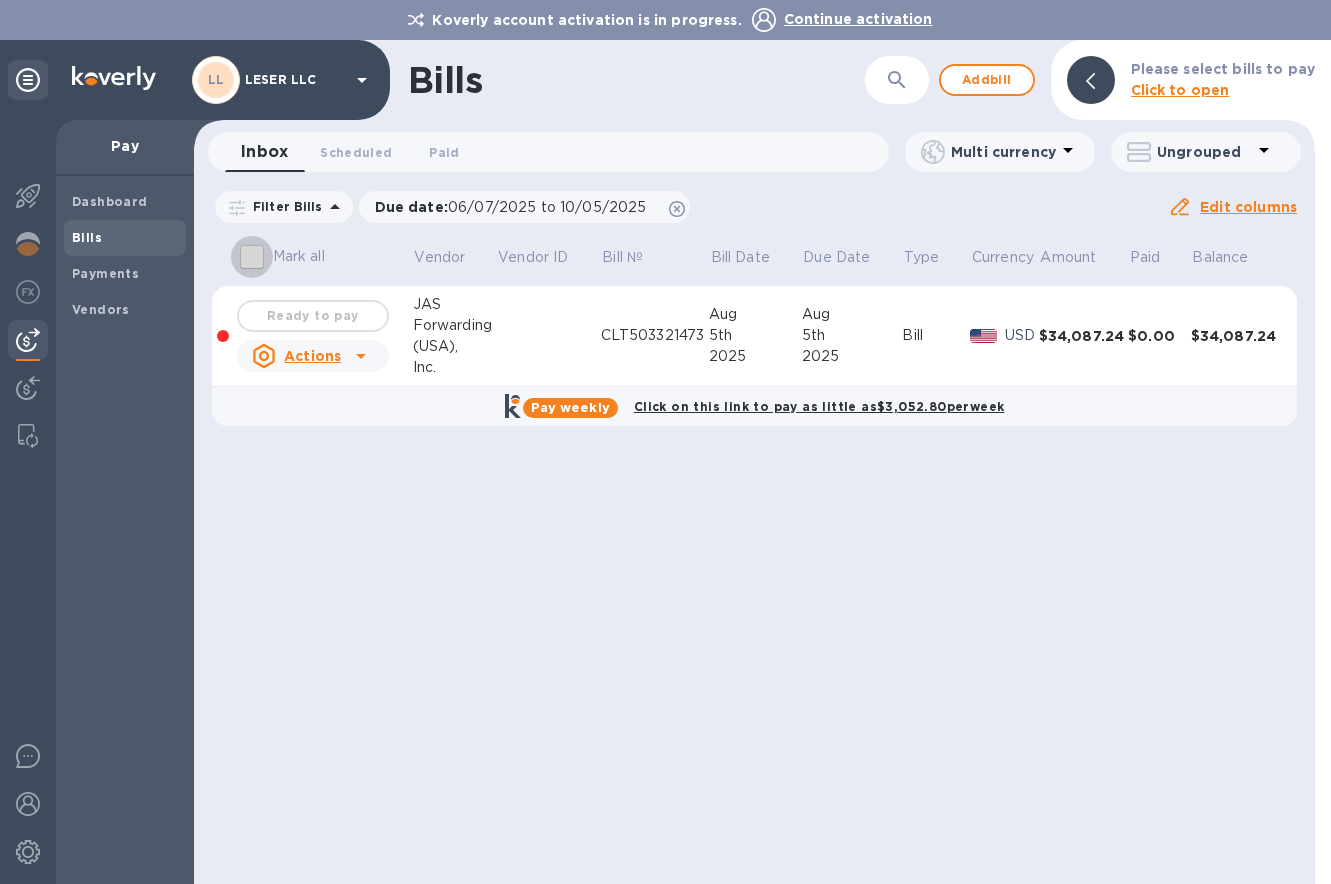 click on "Mark all" at bounding box center (252, 257) 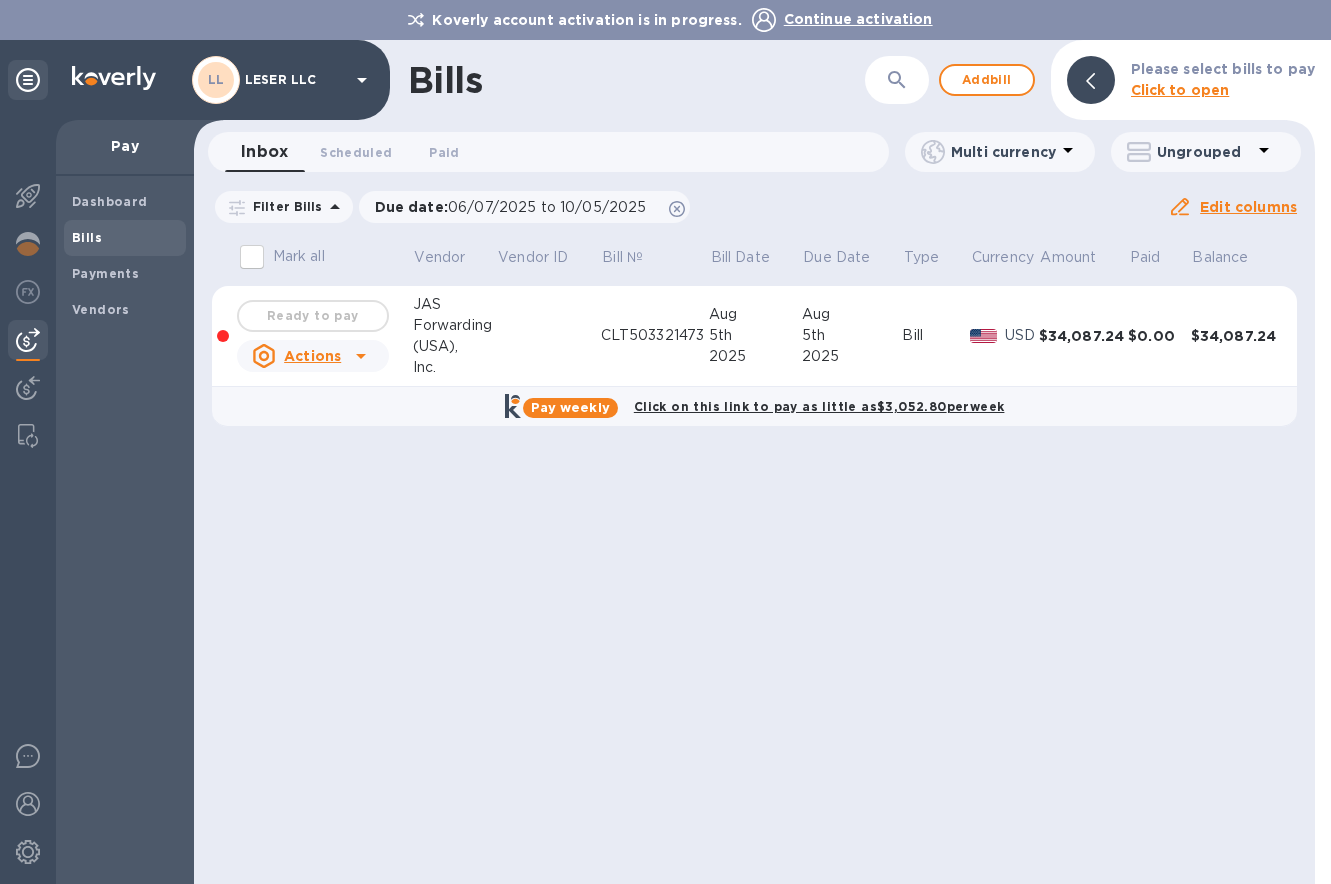click on "Actions" at bounding box center [296, 356] 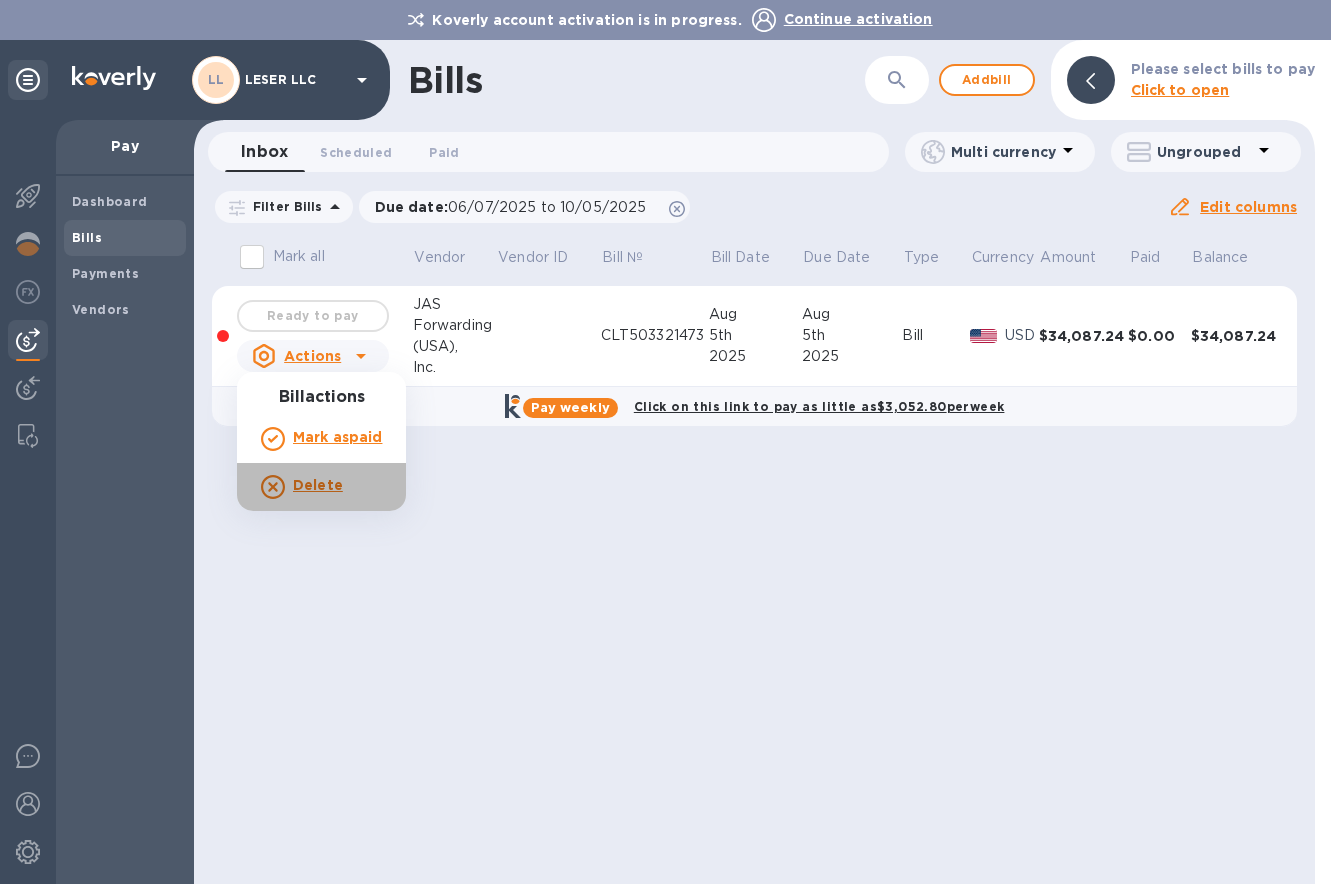 click on "Delete" at bounding box center [318, 485] 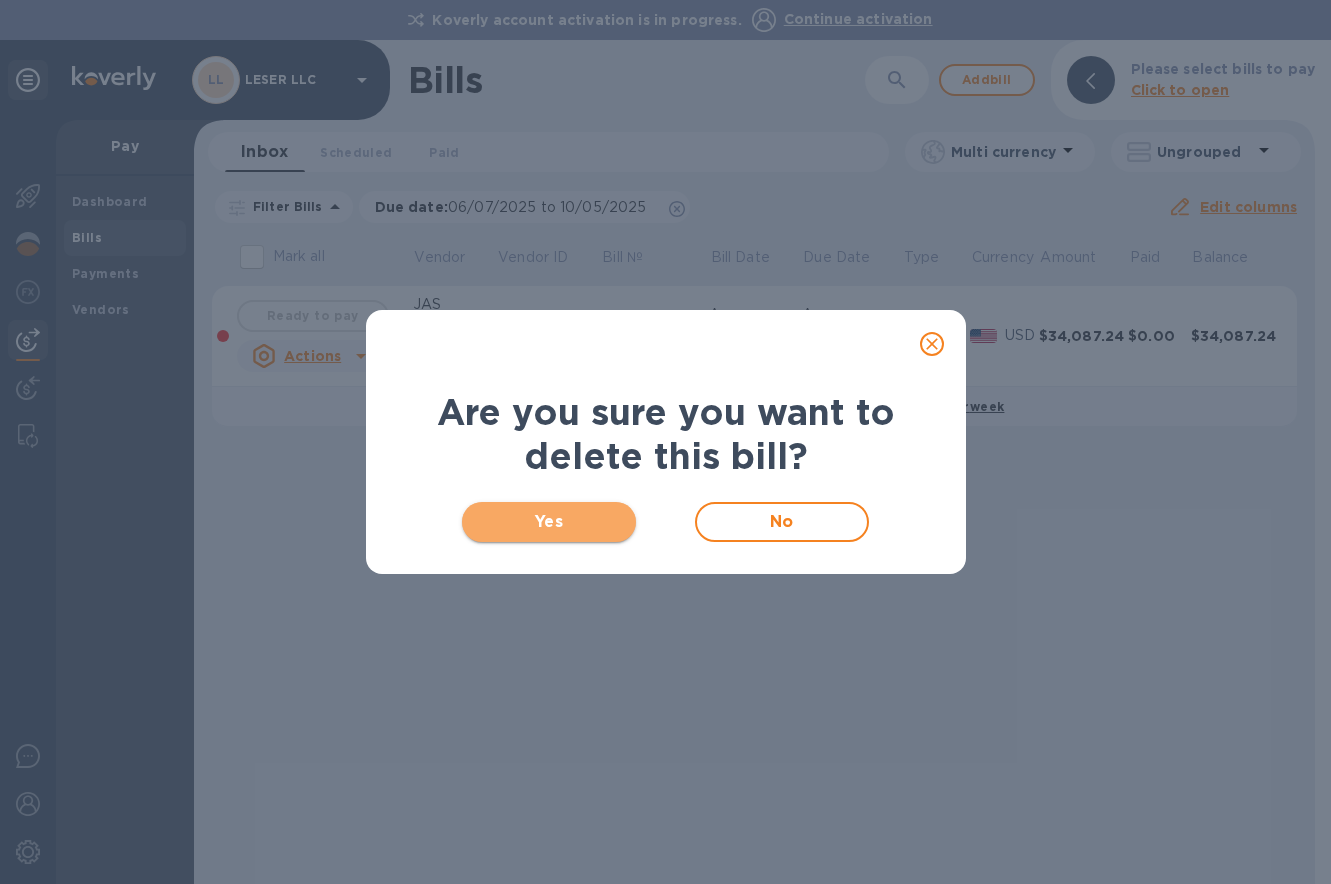 click on "Yes" at bounding box center (549, 522) 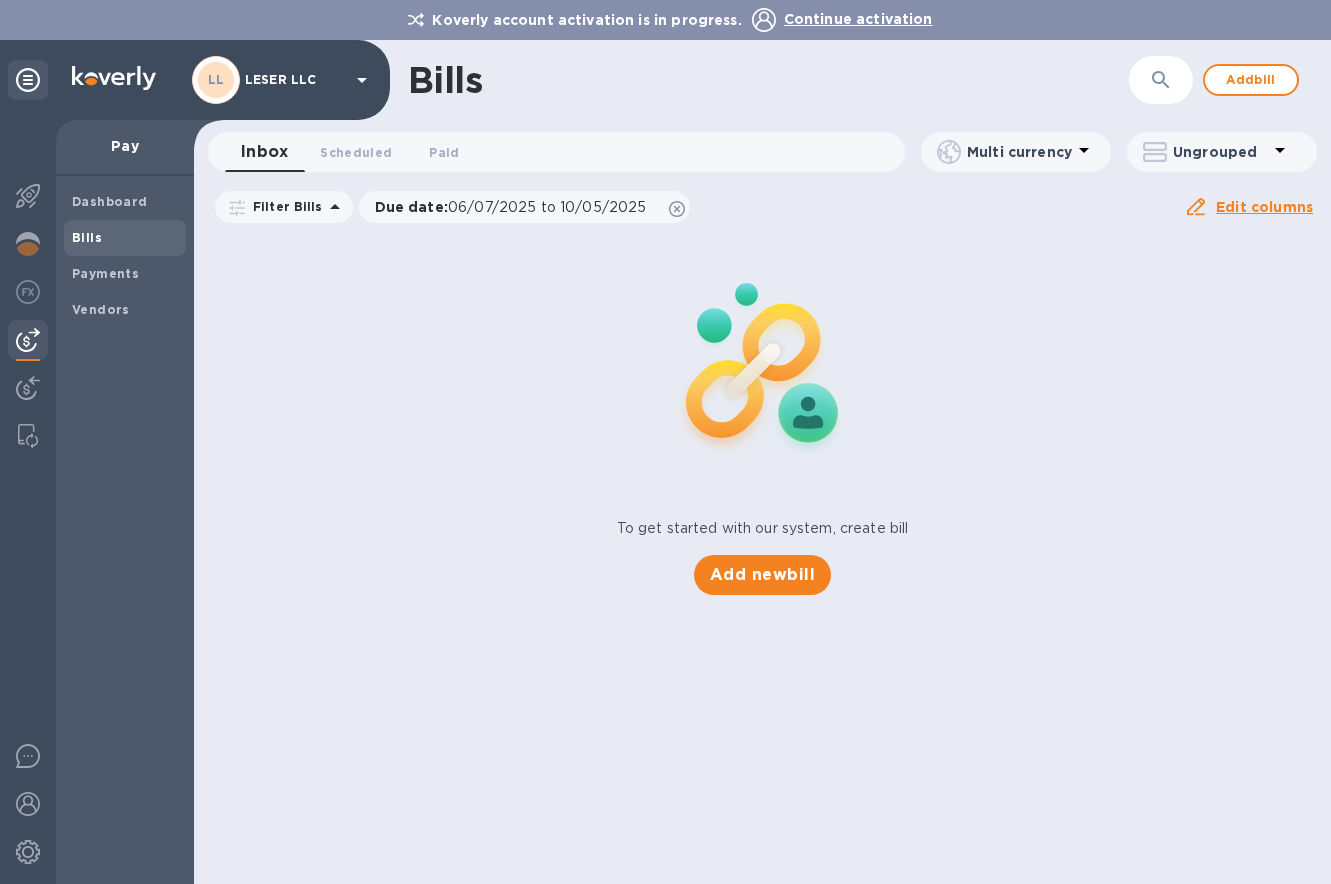 click 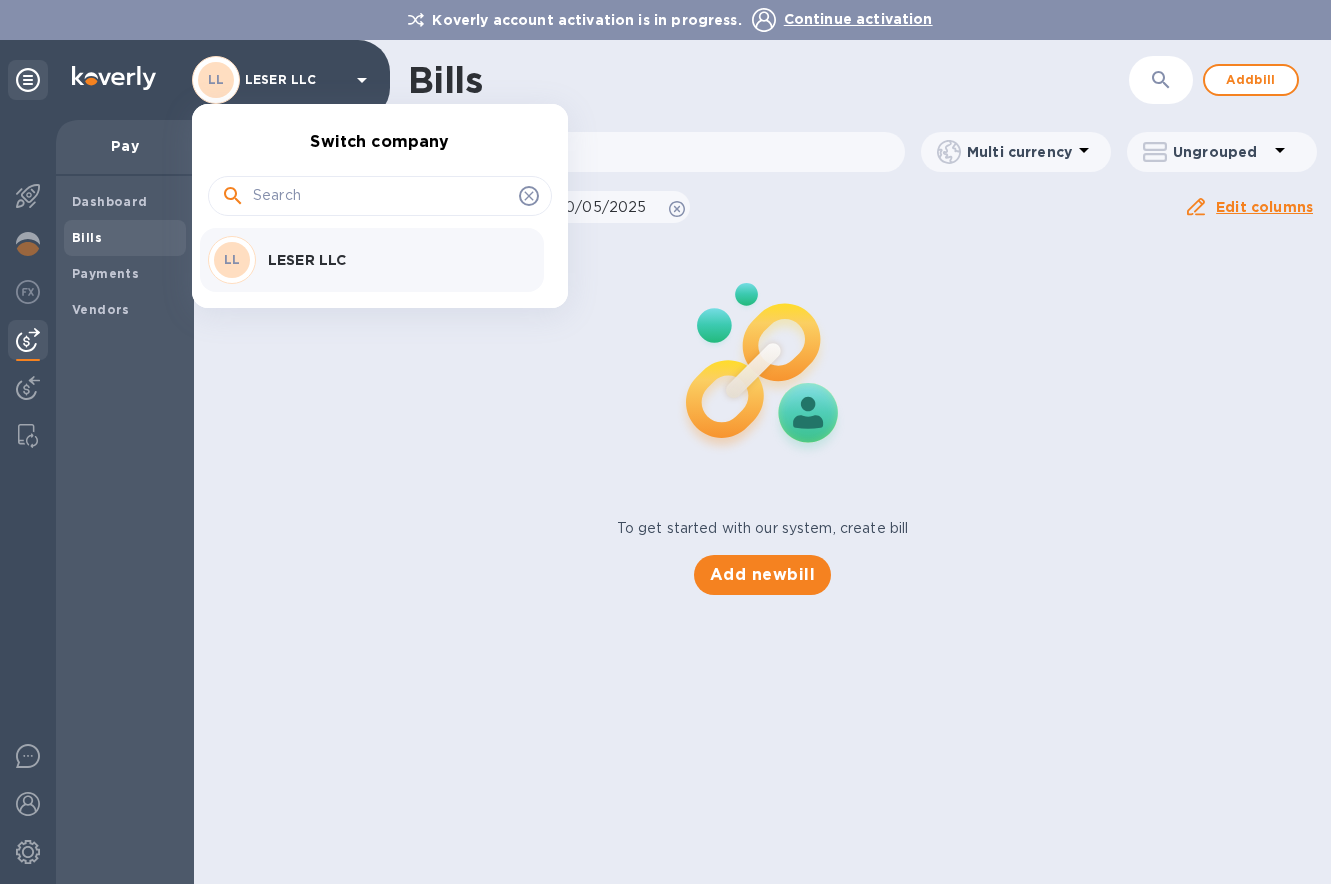 click at bounding box center (665, 442) 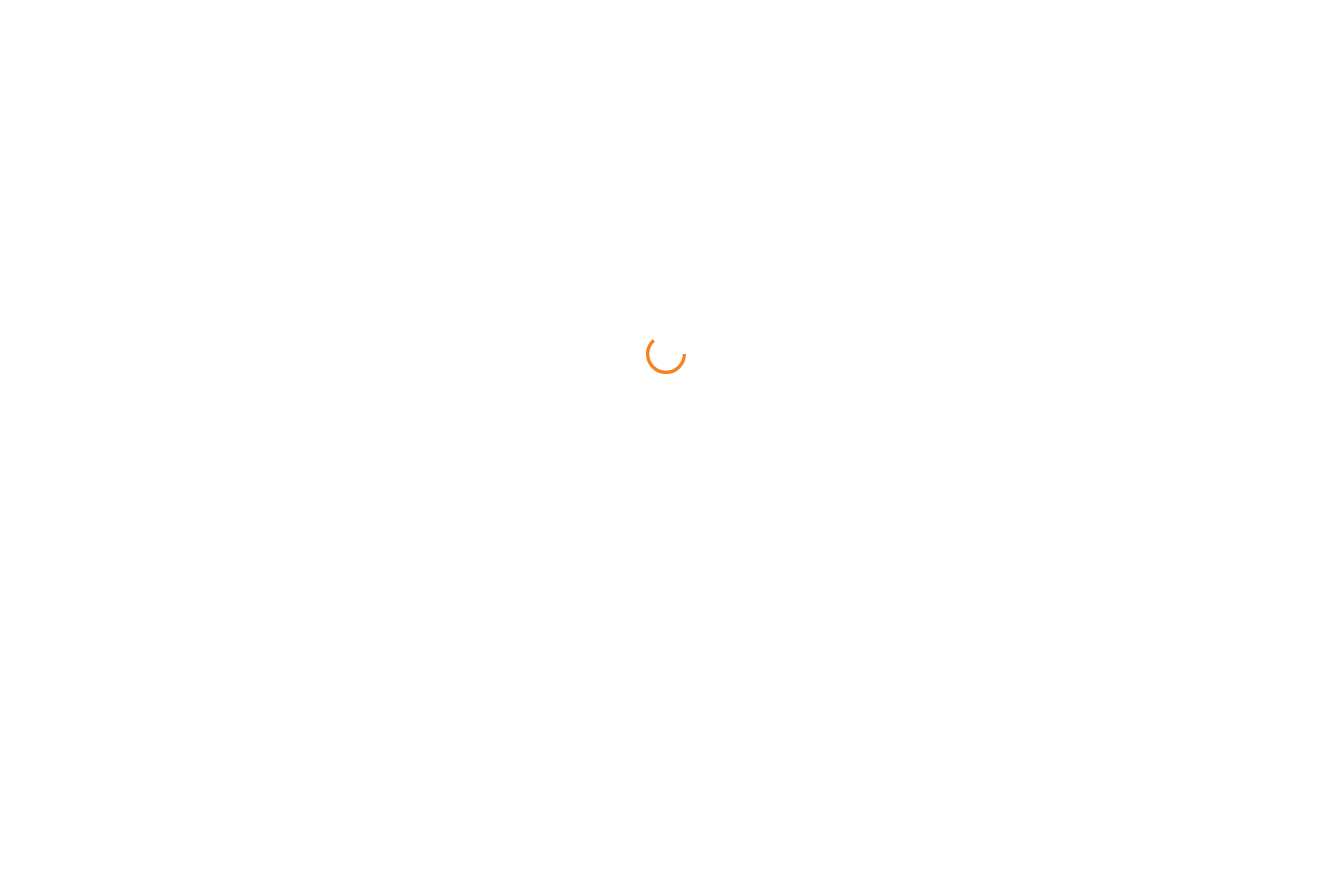 scroll, scrollTop: 0, scrollLeft: 0, axis: both 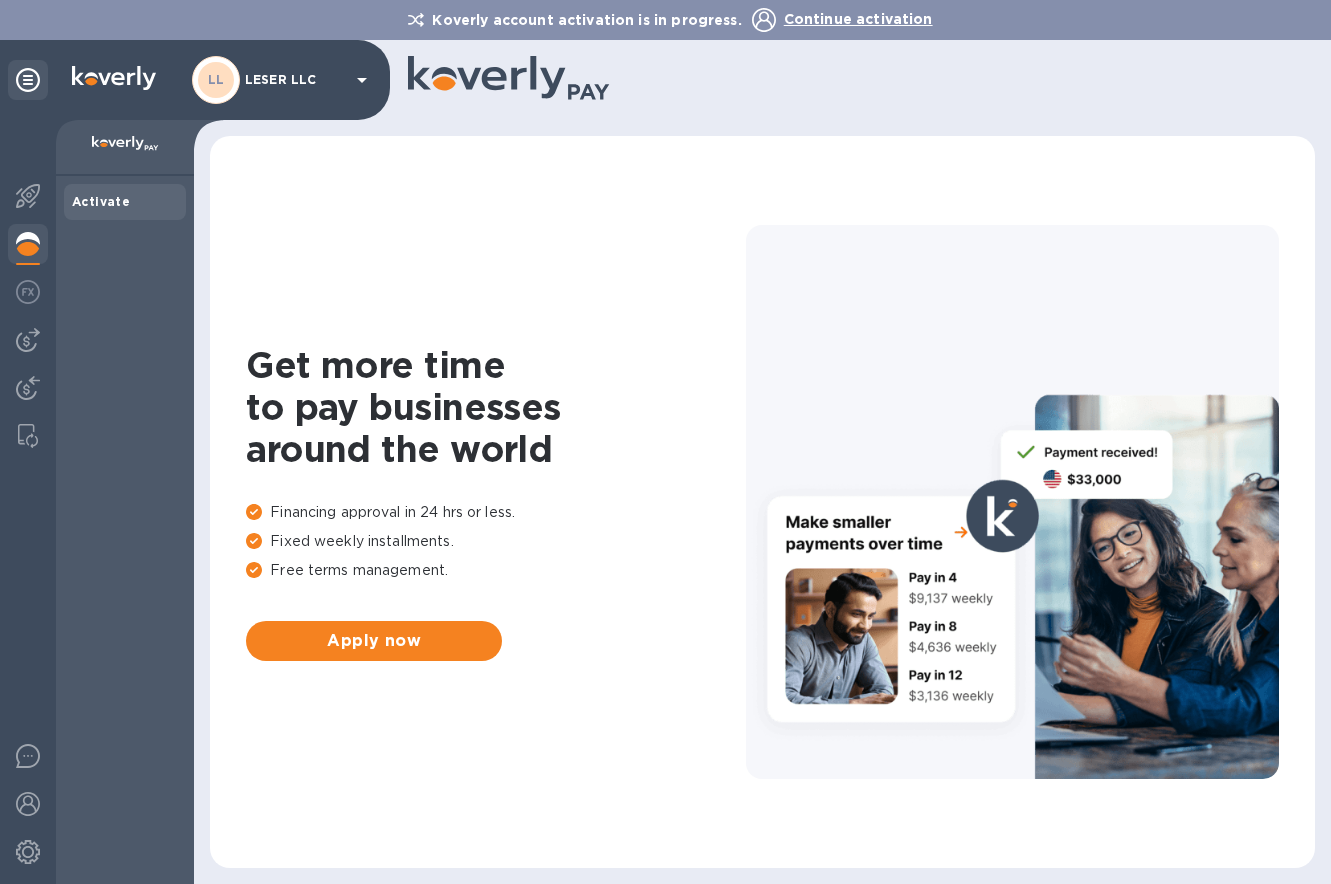 click on "Continue activation" at bounding box center (858, 19) 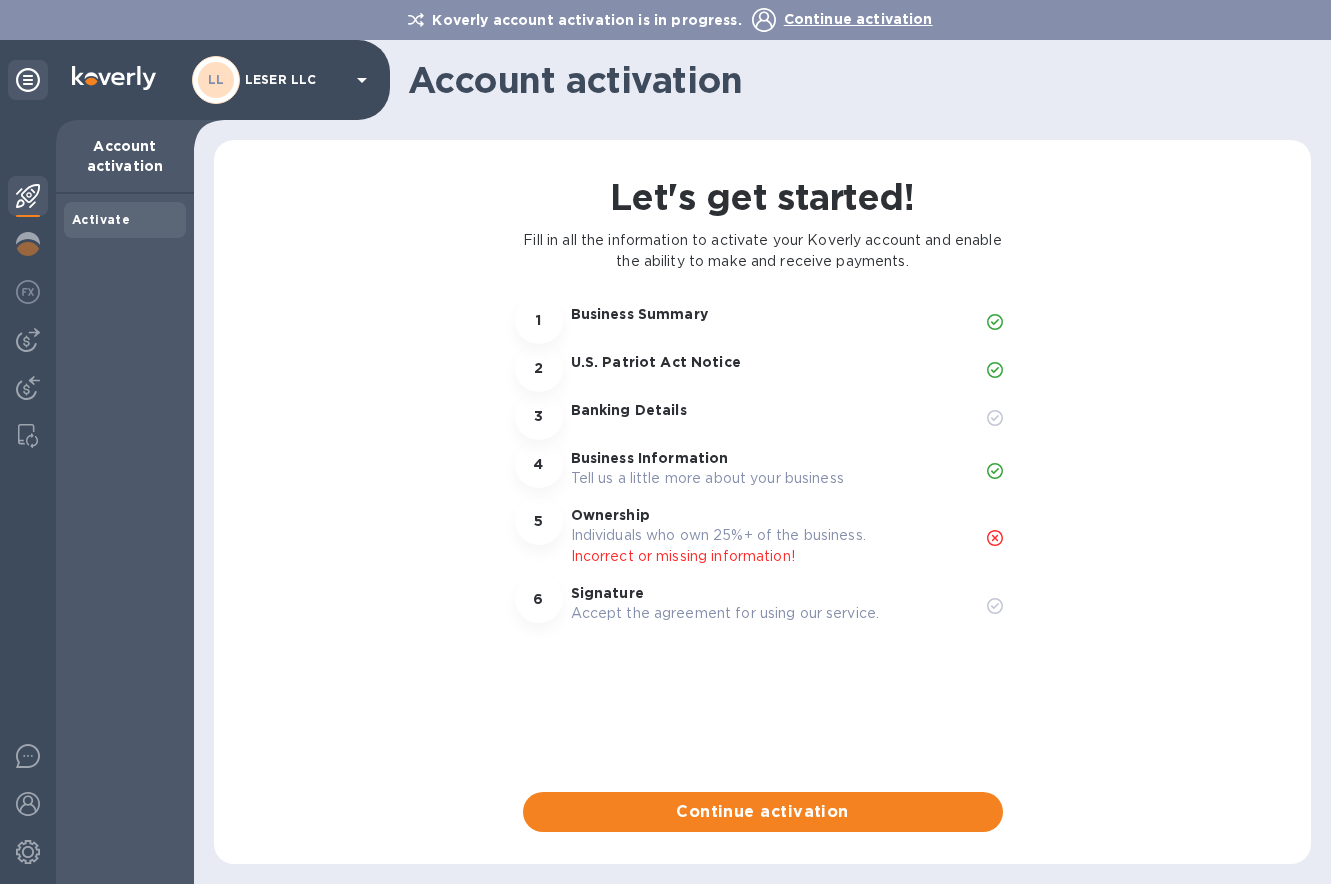 click 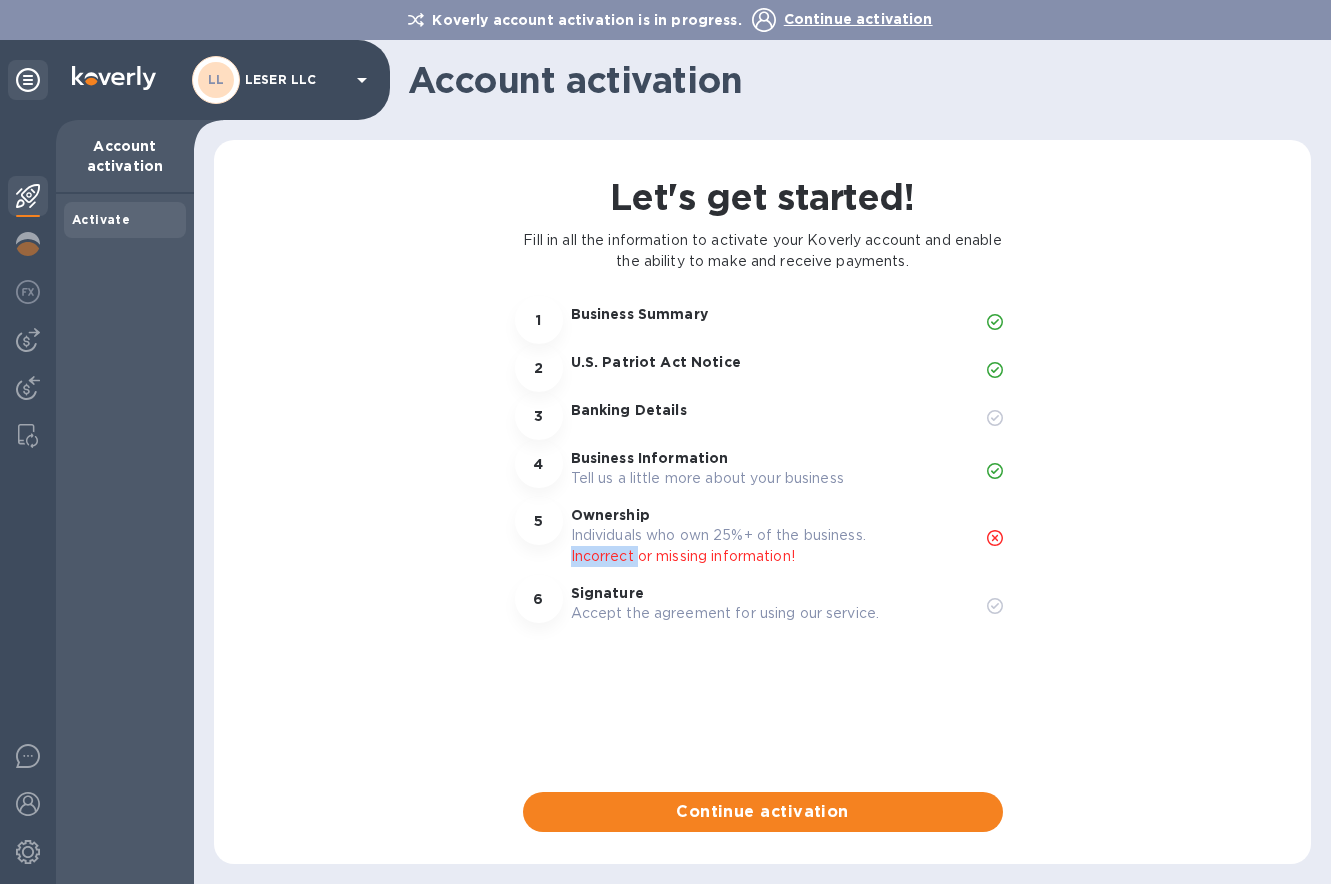 click on "Incorrect or missing information!" at bounding box center (771, 556) 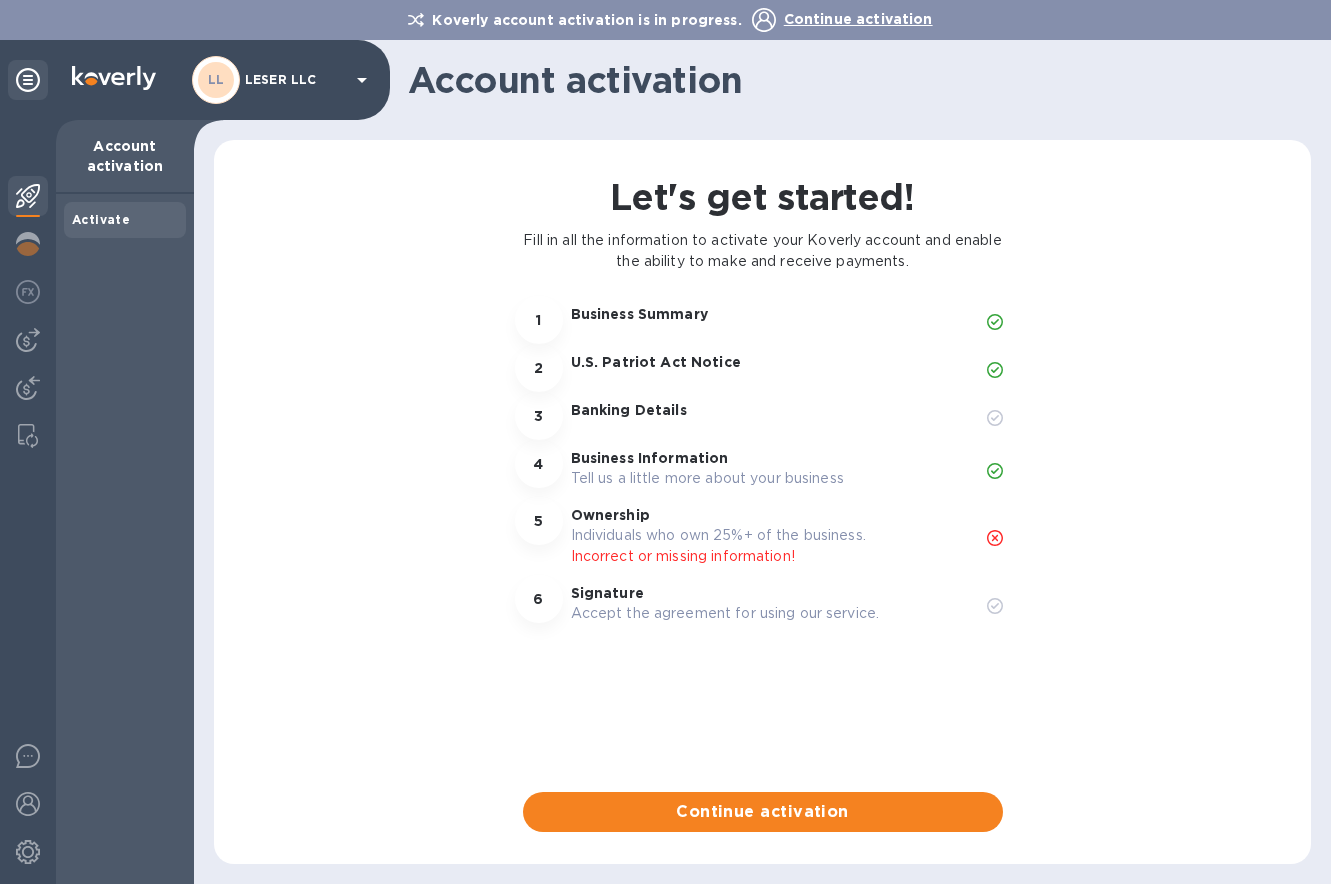 click 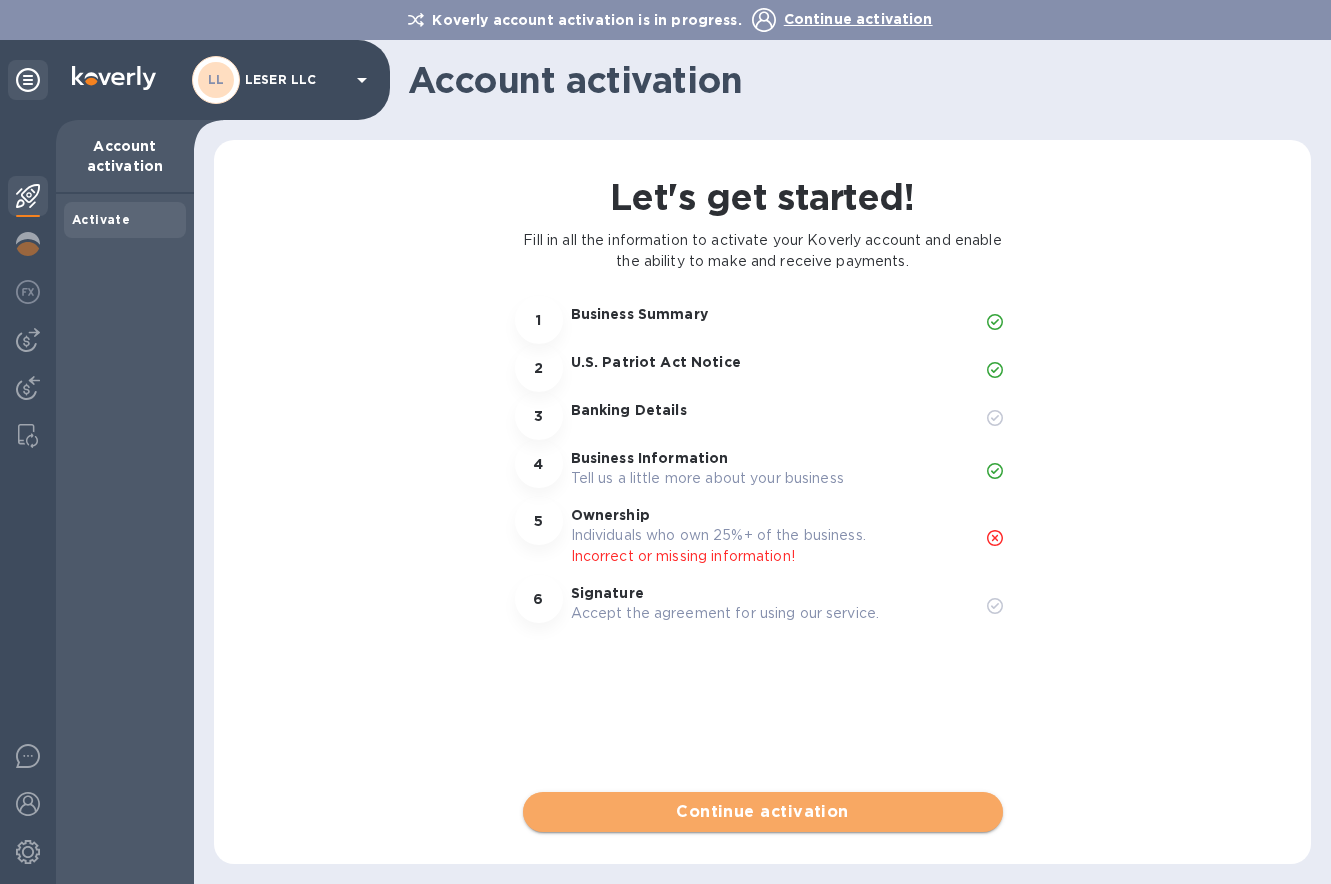 click on "Continue activation" at bounding box center (763, 812) 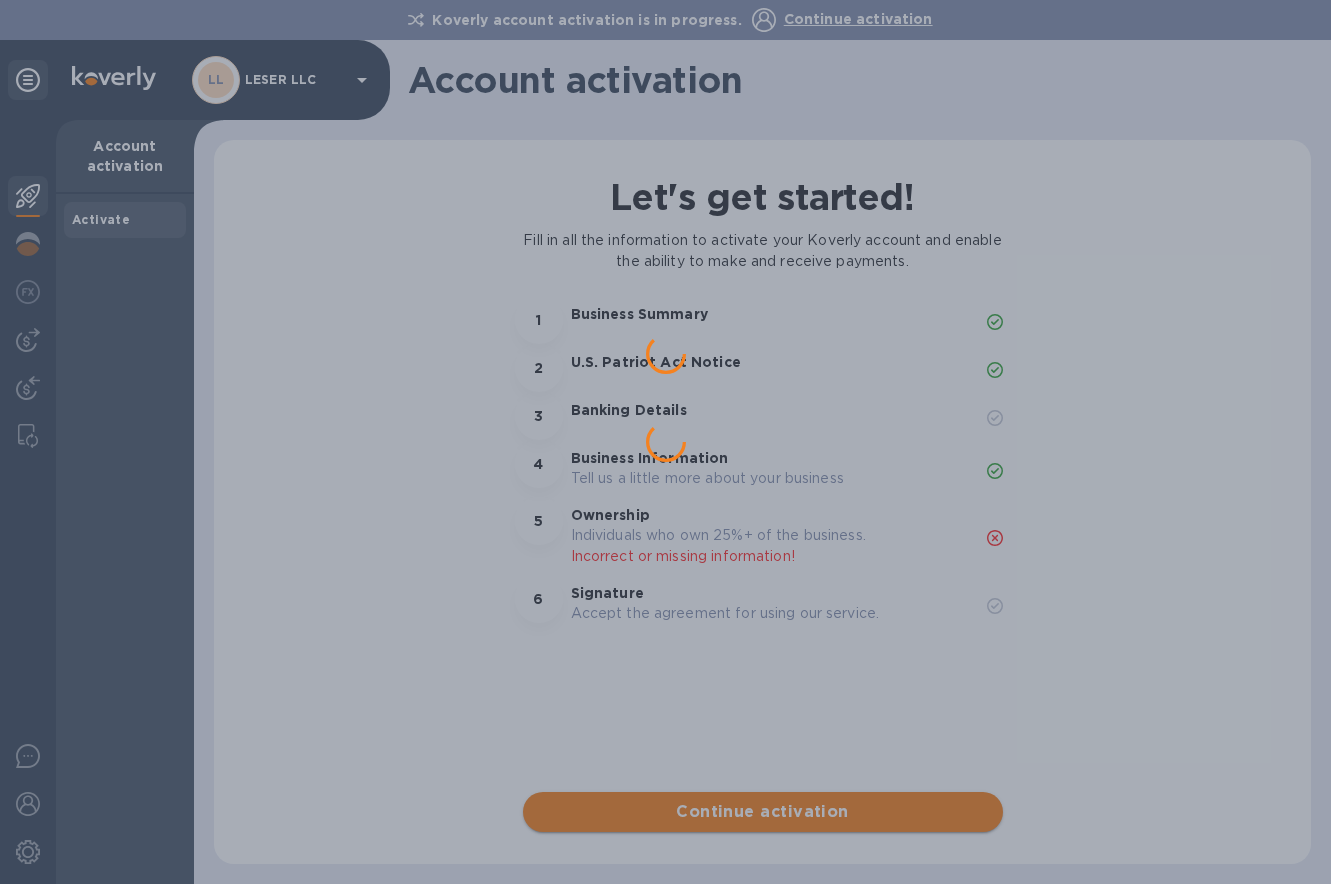 scroll, scrollTop: 0, scrollLeft: 0, axis: both 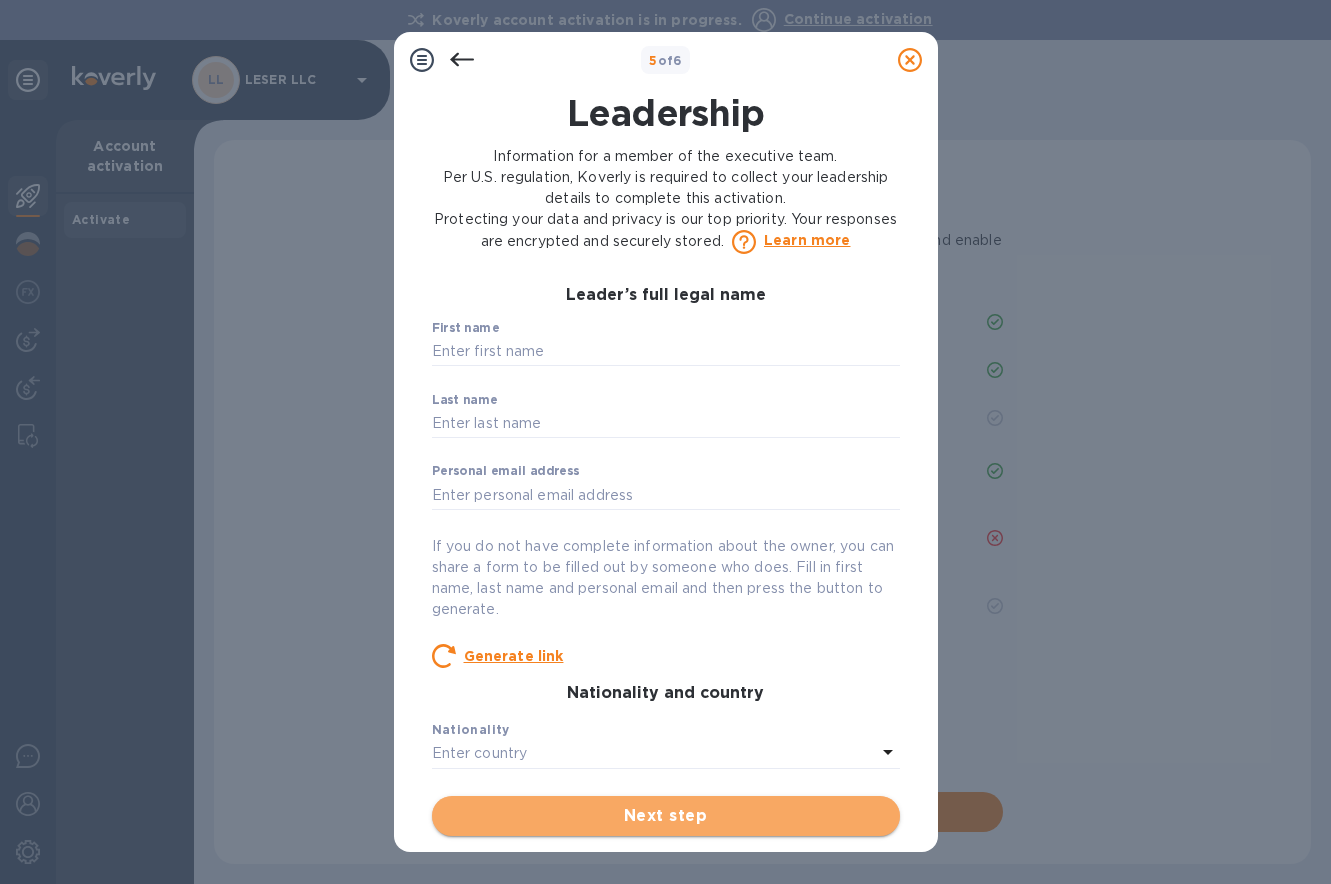 click on "Next step" at bounding box center [666, 816] 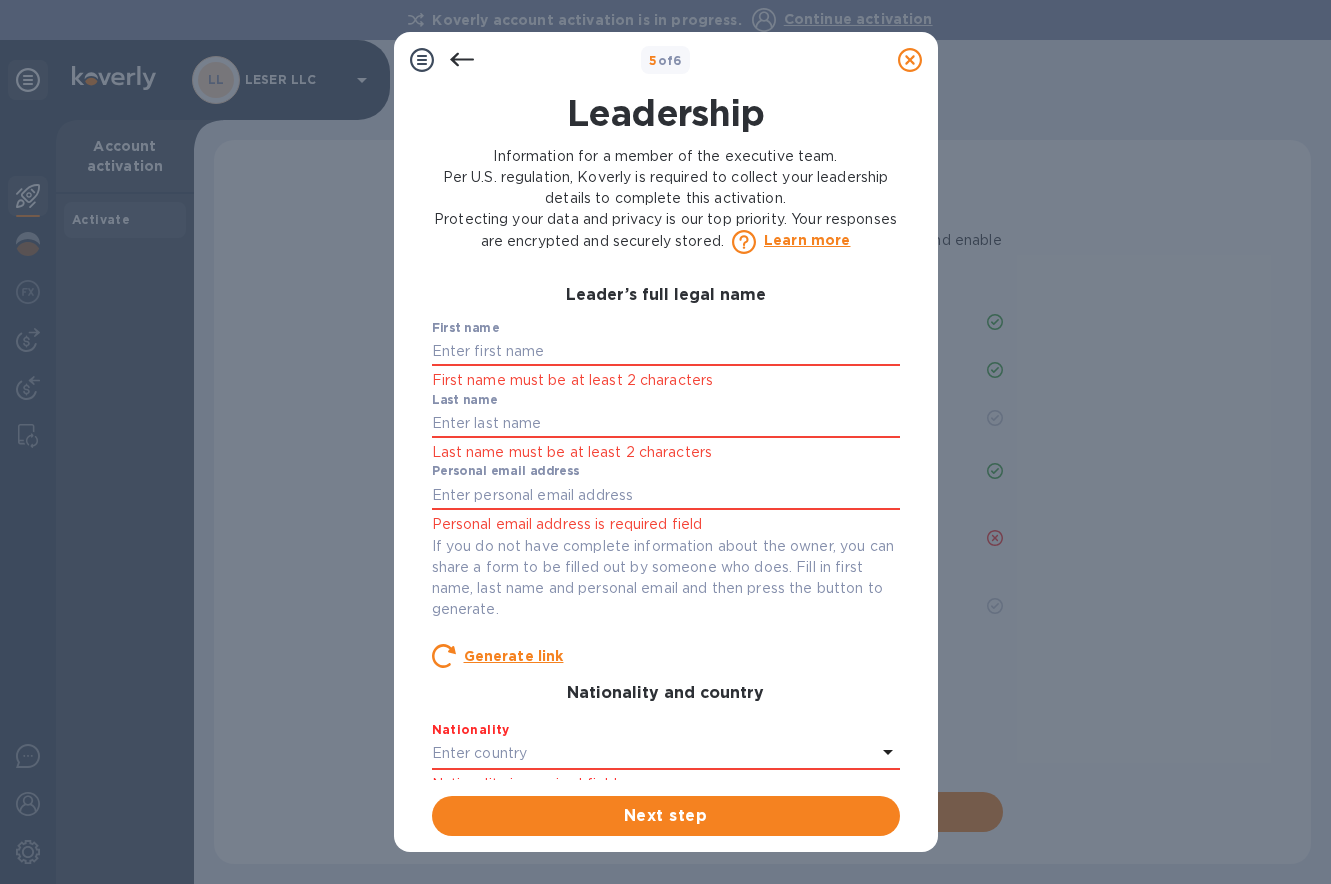 click on "Learn more" at bounding box center [807, 240] 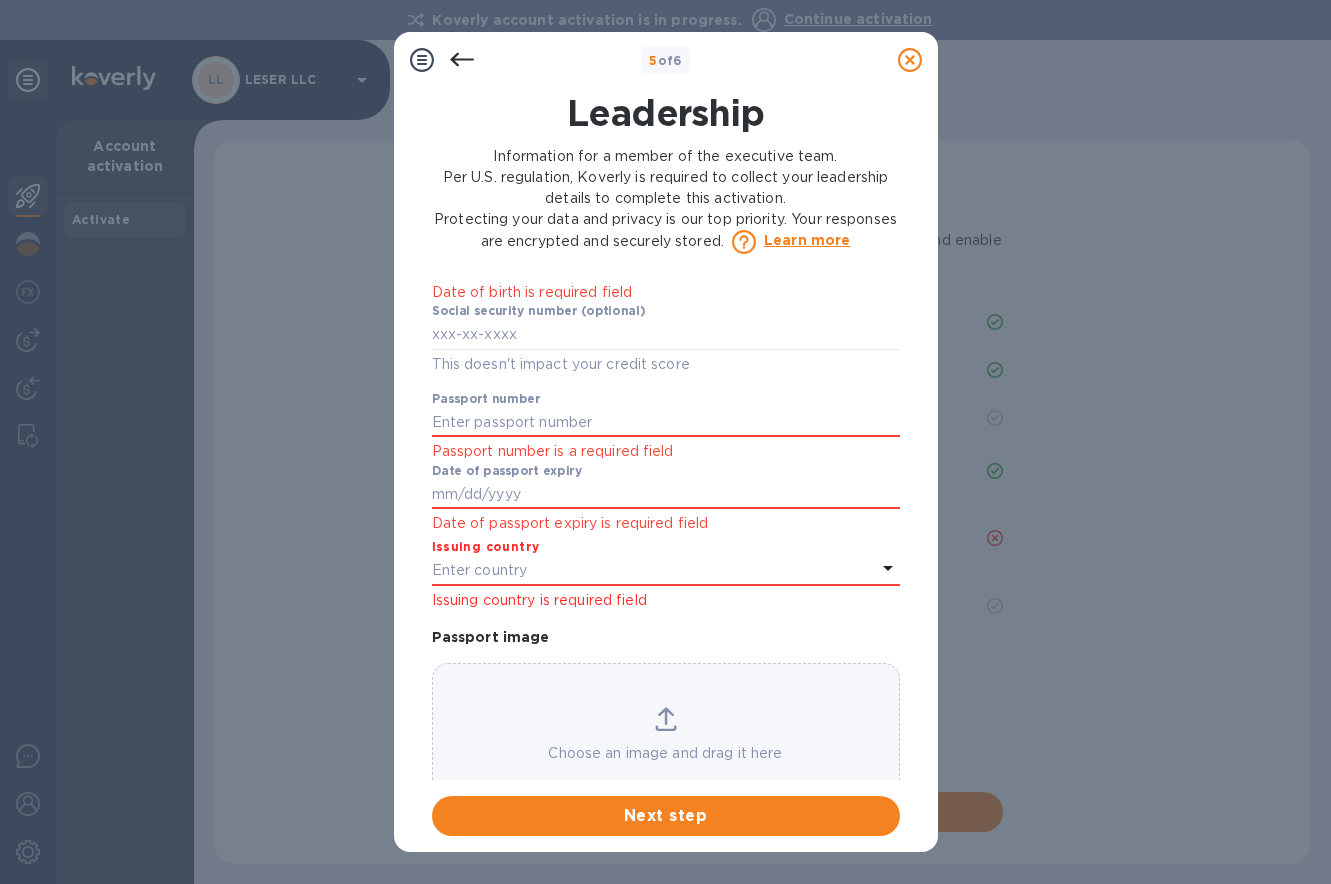 scroll, scrollTop: 1300, scrollLeft: 0, axis: vertical 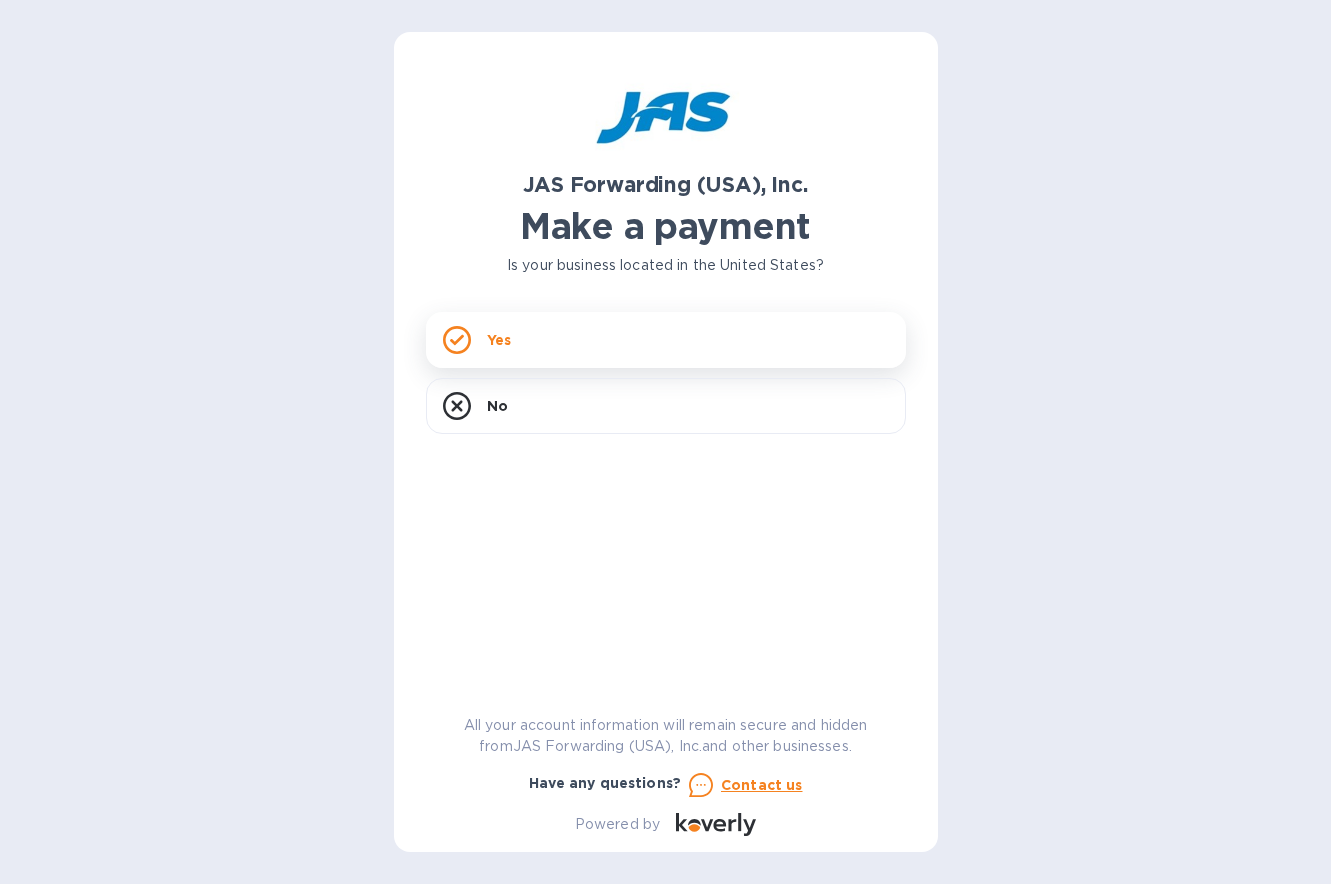 click on "Yes" at bounding box center (666, 340) 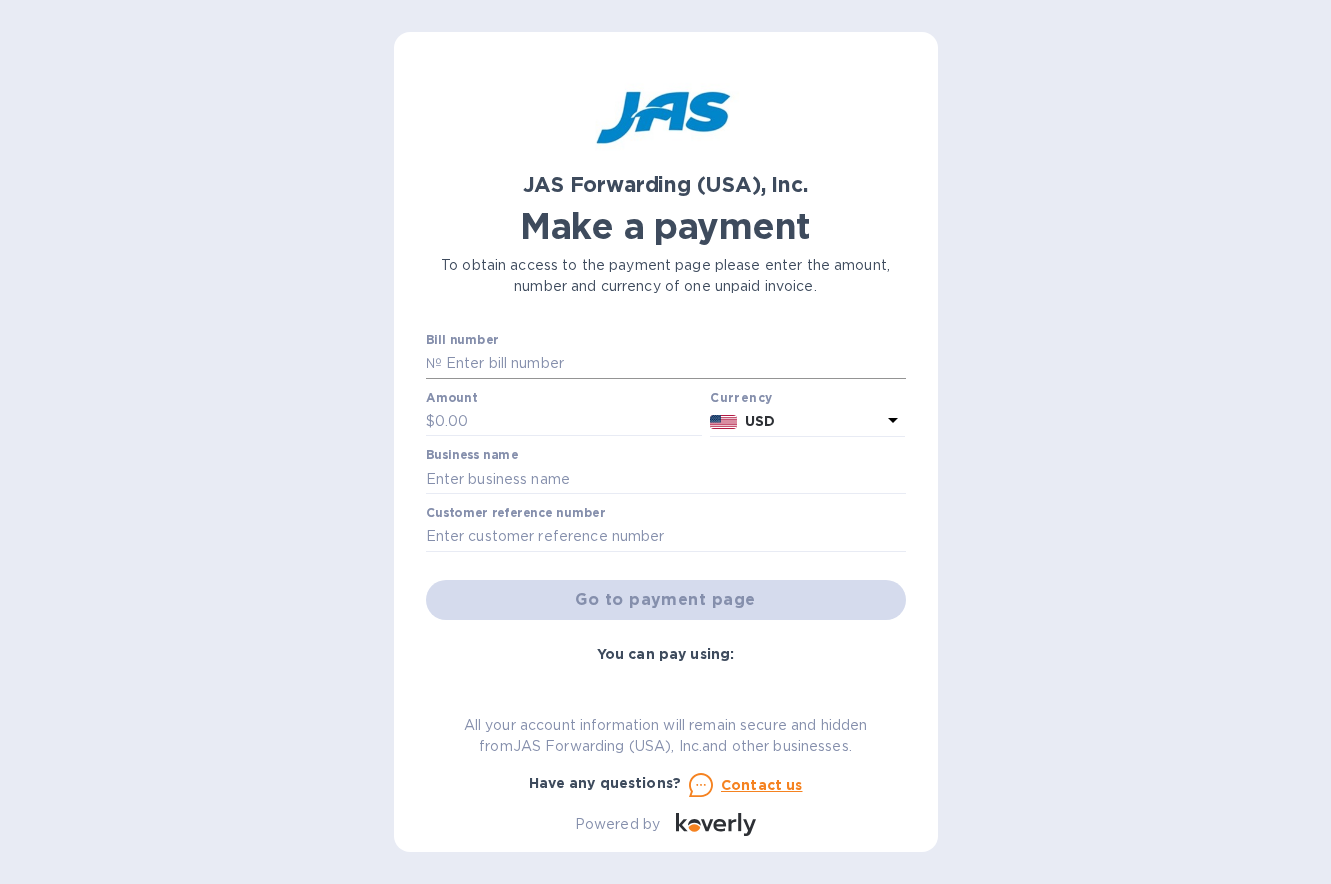 click at bounding box center [674, 364] 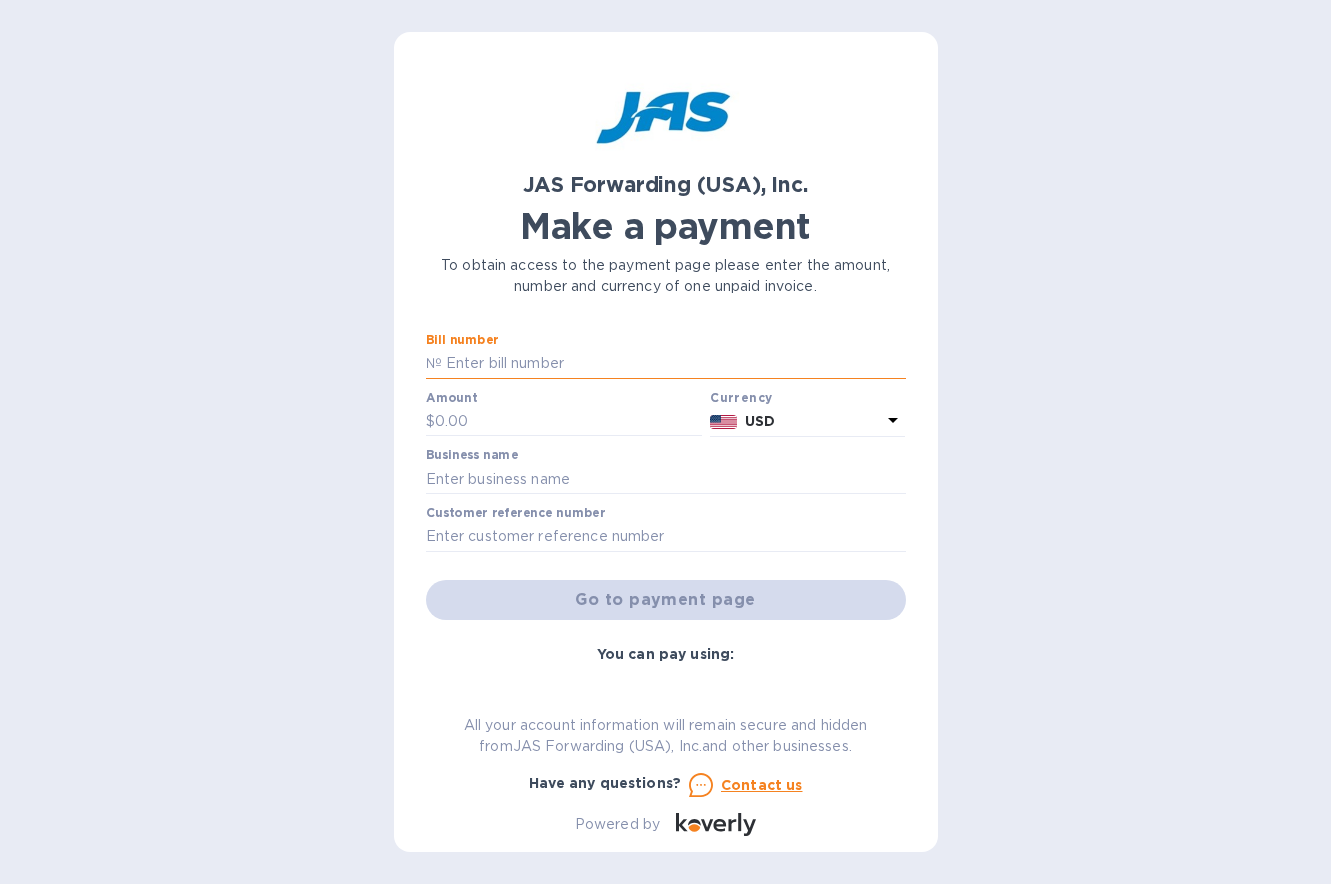 type on "CLT503256828" 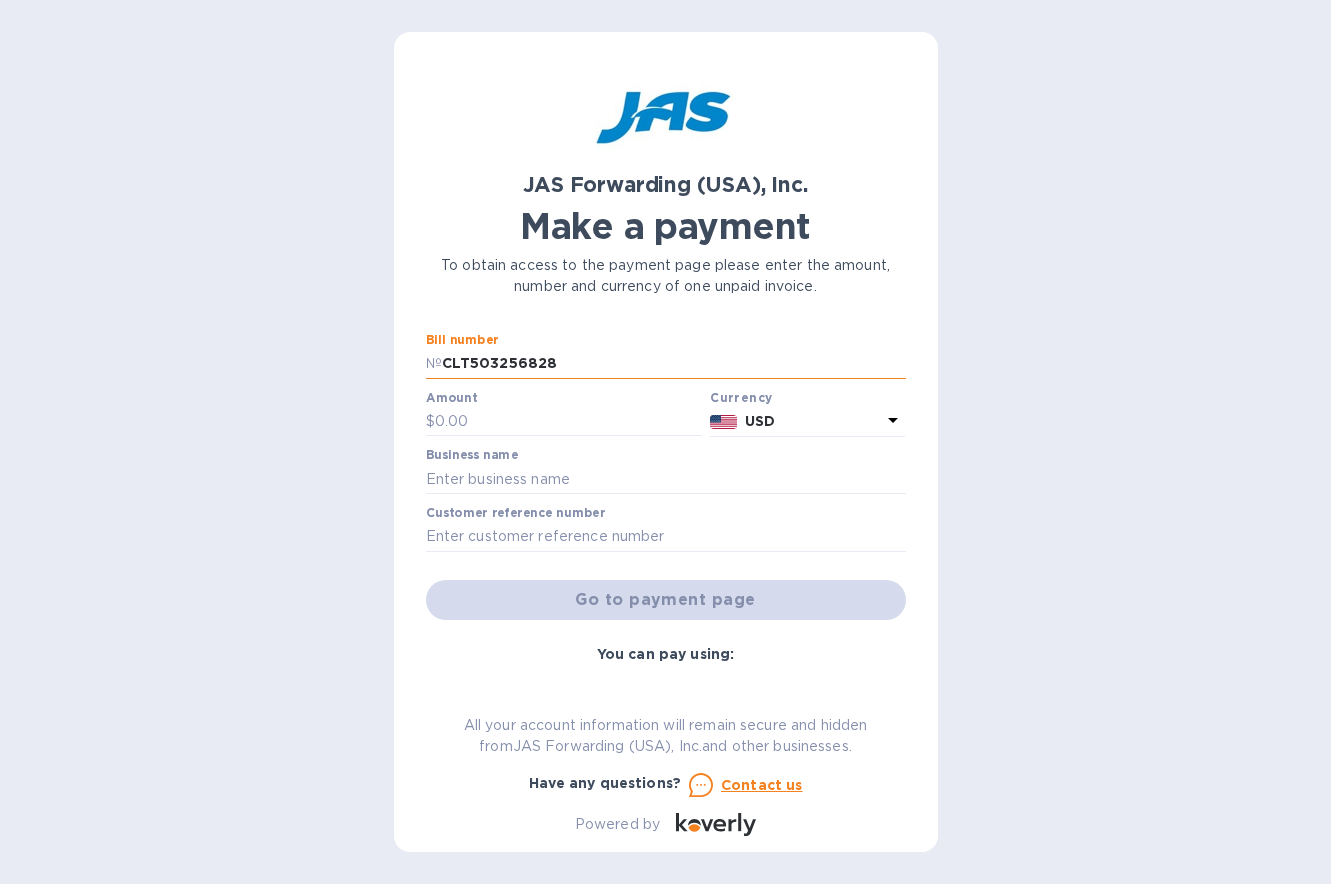 type on "34,087.24" 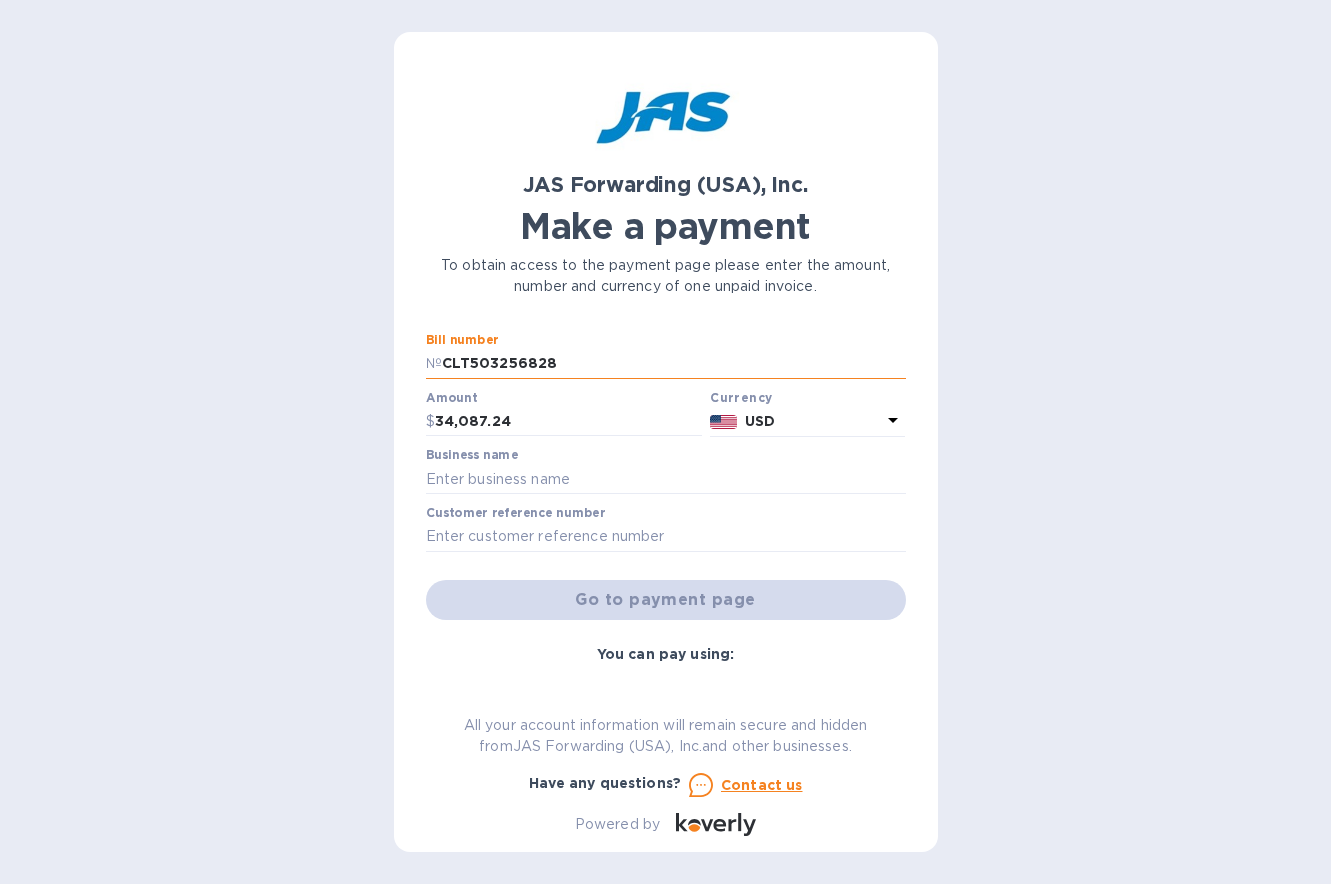 type on "LESER LLC" 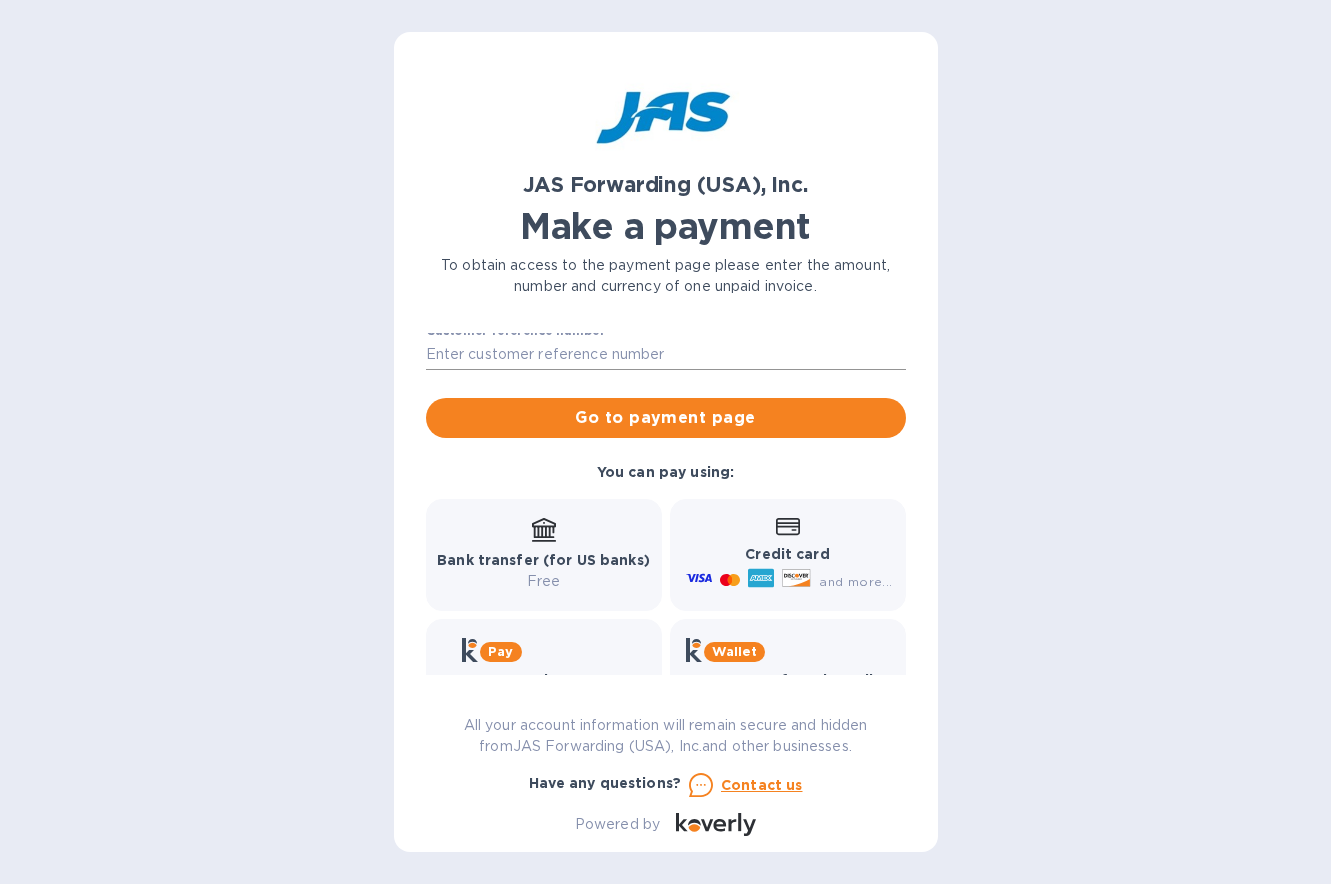 scroll, scrollTop: 200, scrollLeft: 0, axis: vertical 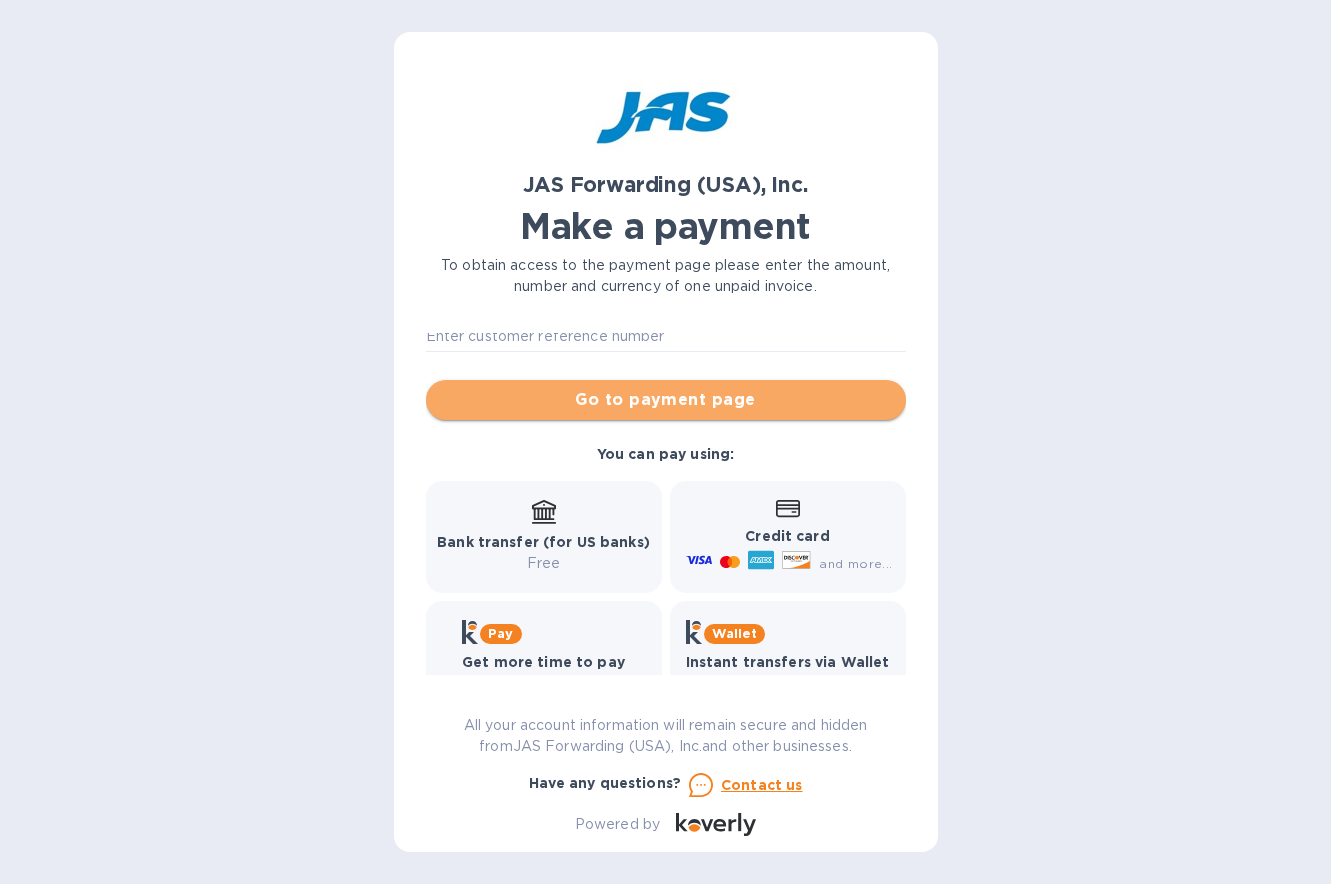 click on "Go to payment page" at bounding box center (666, 400) 